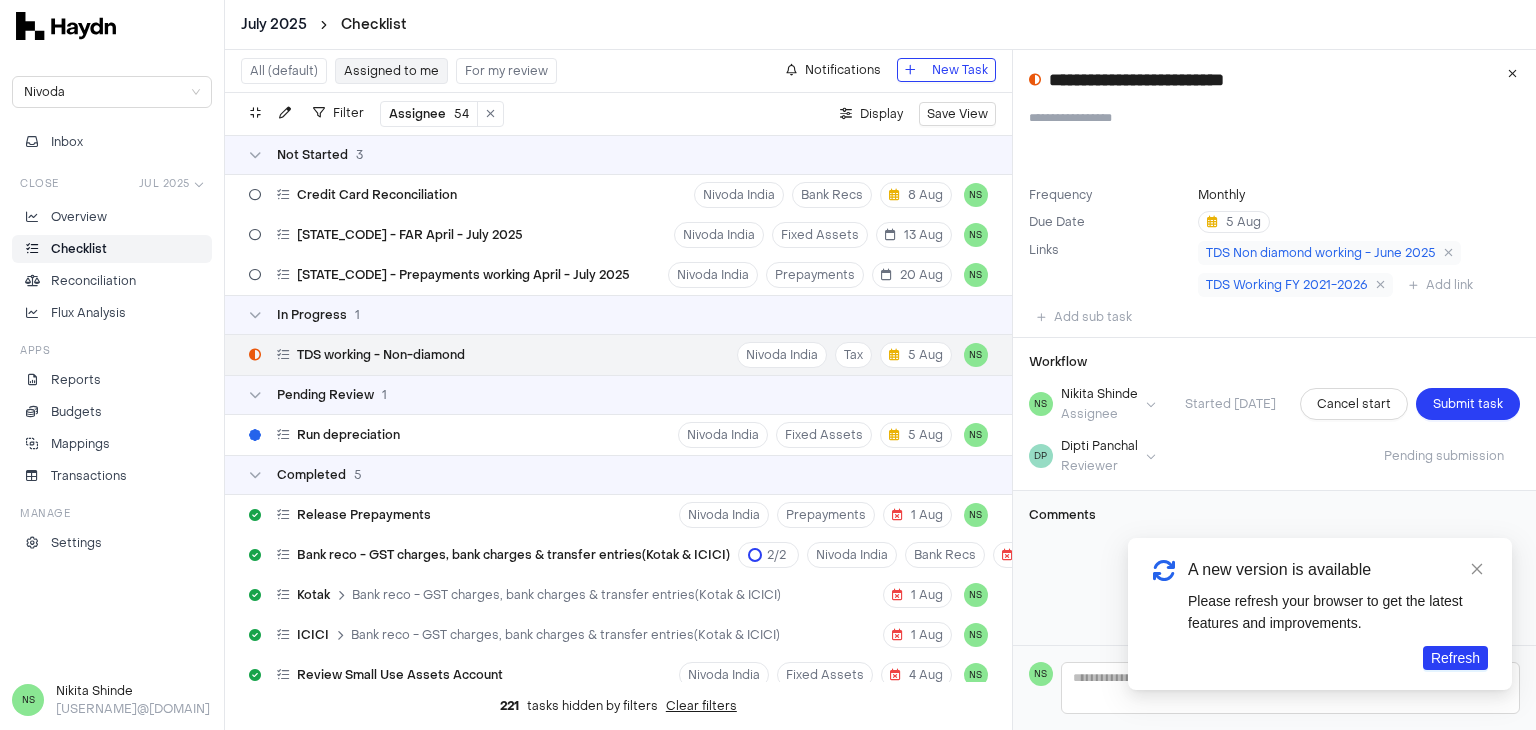 scroll, scrollTop: 0, scrollLeft: 0, axis: both 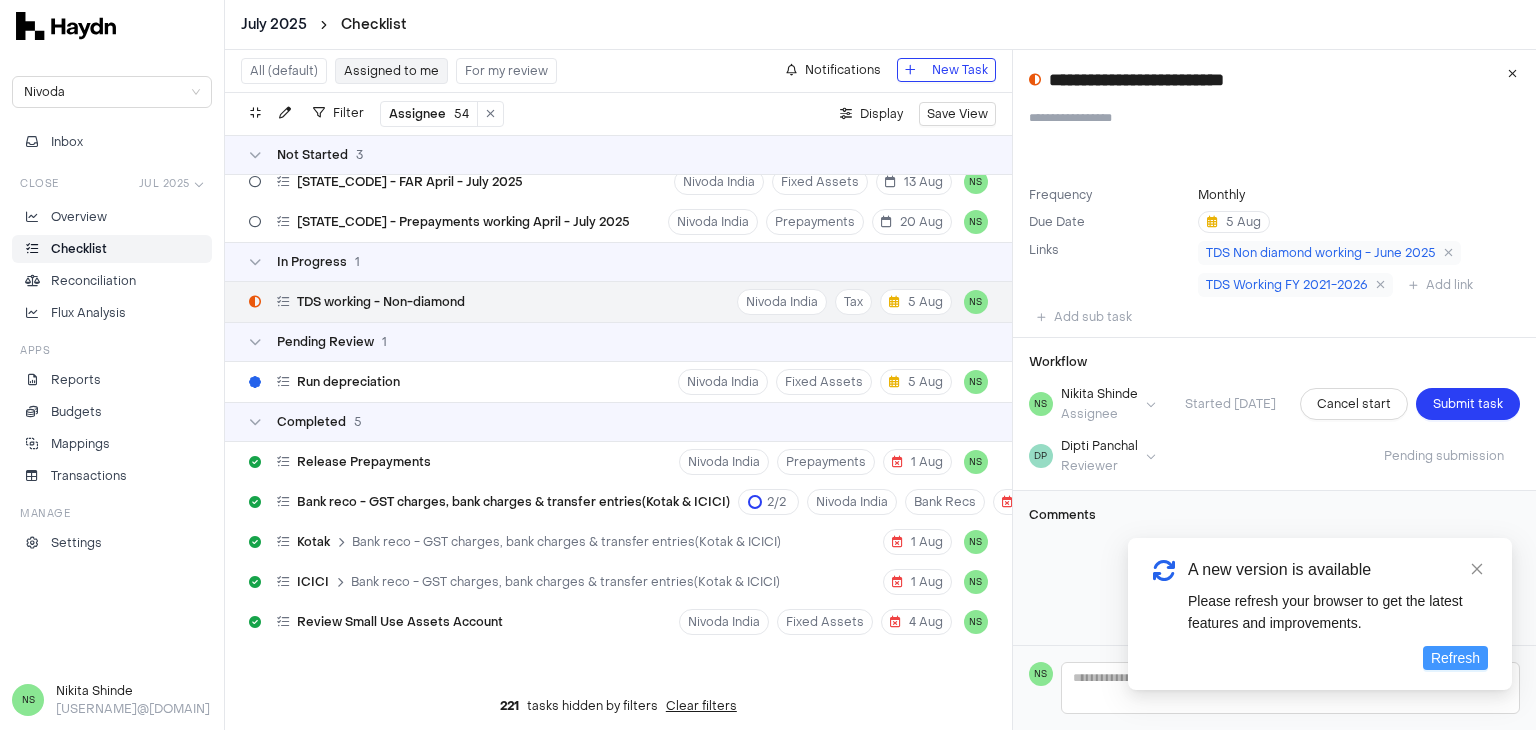 click on "Refresh" at bounding box center [1455, 658] 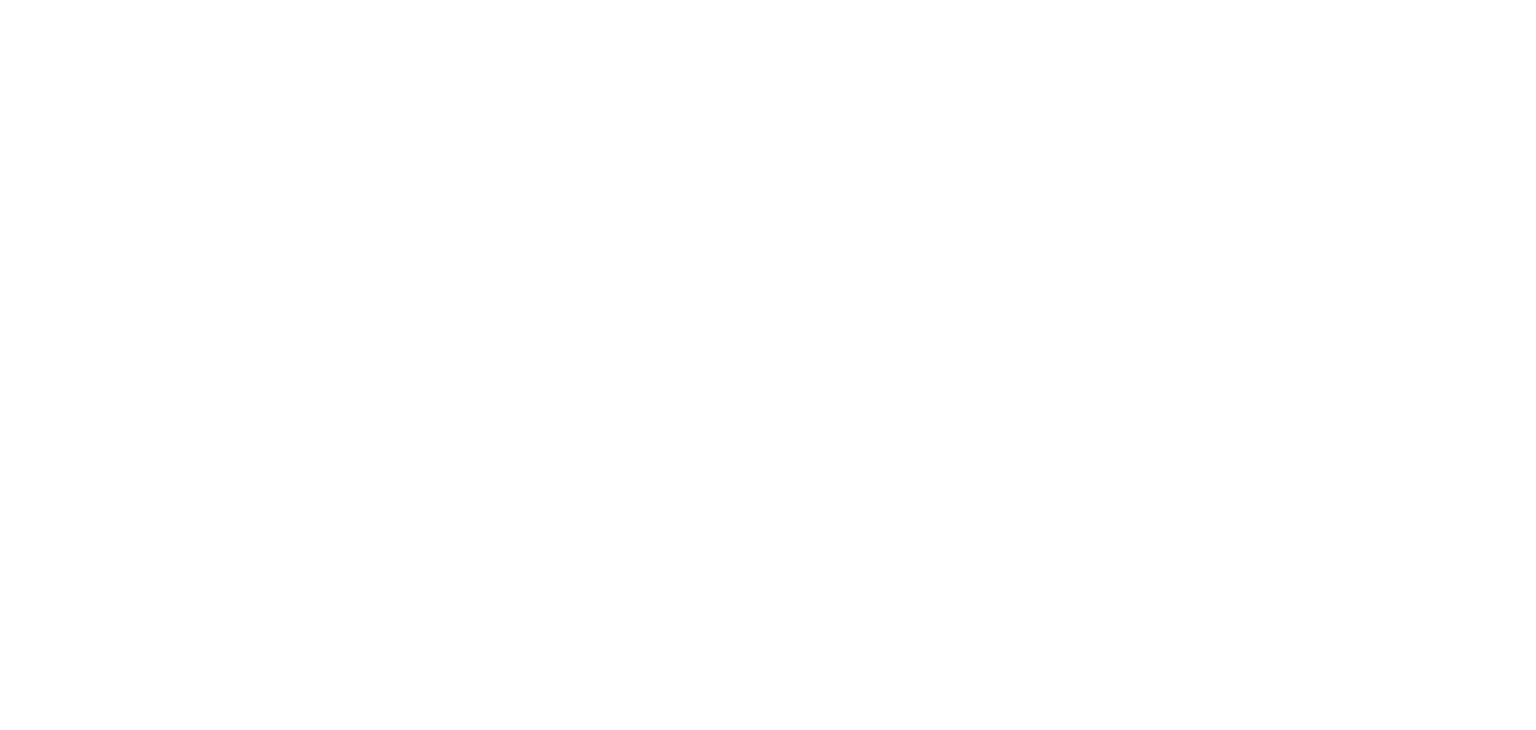 scroll, scrollTop: 0, scrollLeft: 0, axis: both 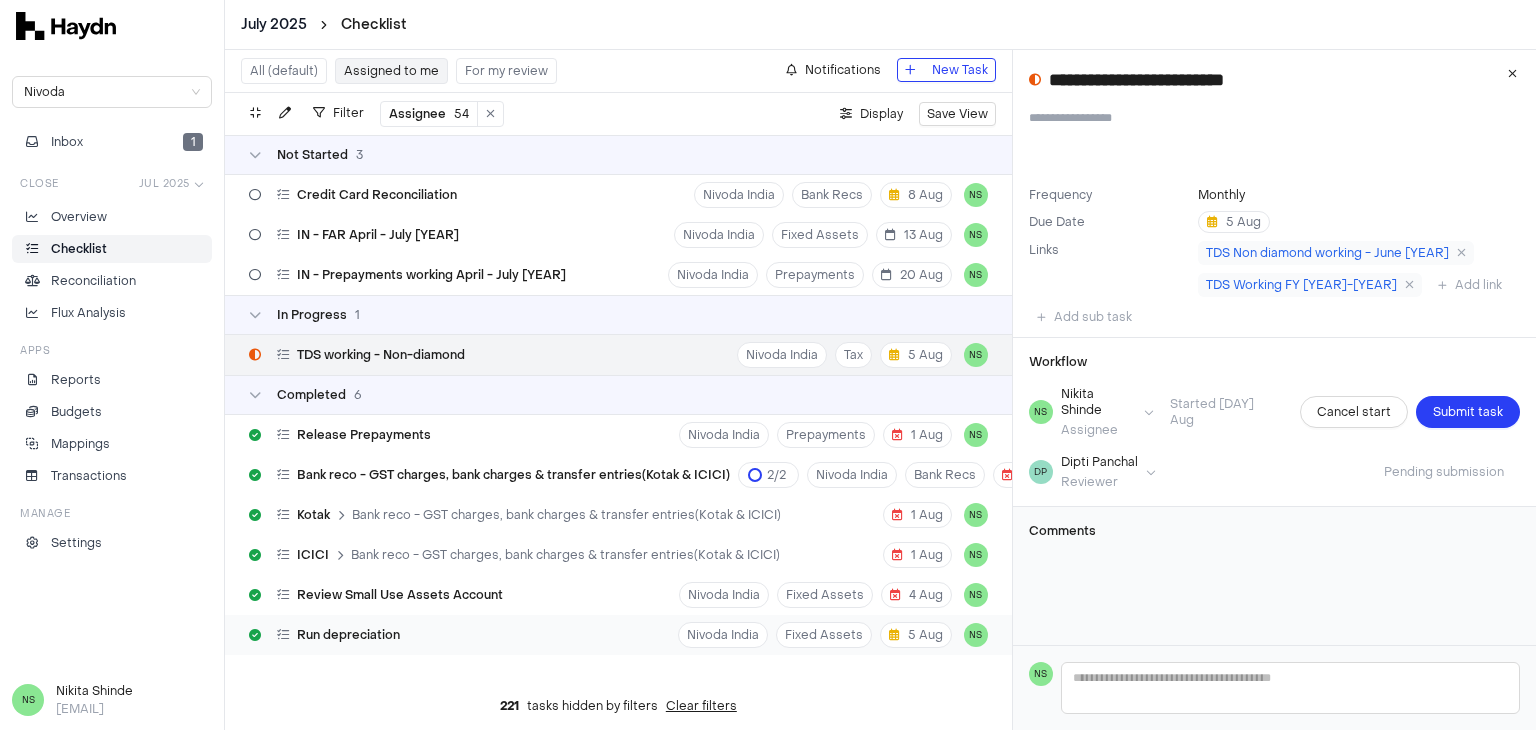 click on "Run depreciation Nivoda India Fixed Assets 5 Aug NS" at bounding box center (618, 635) 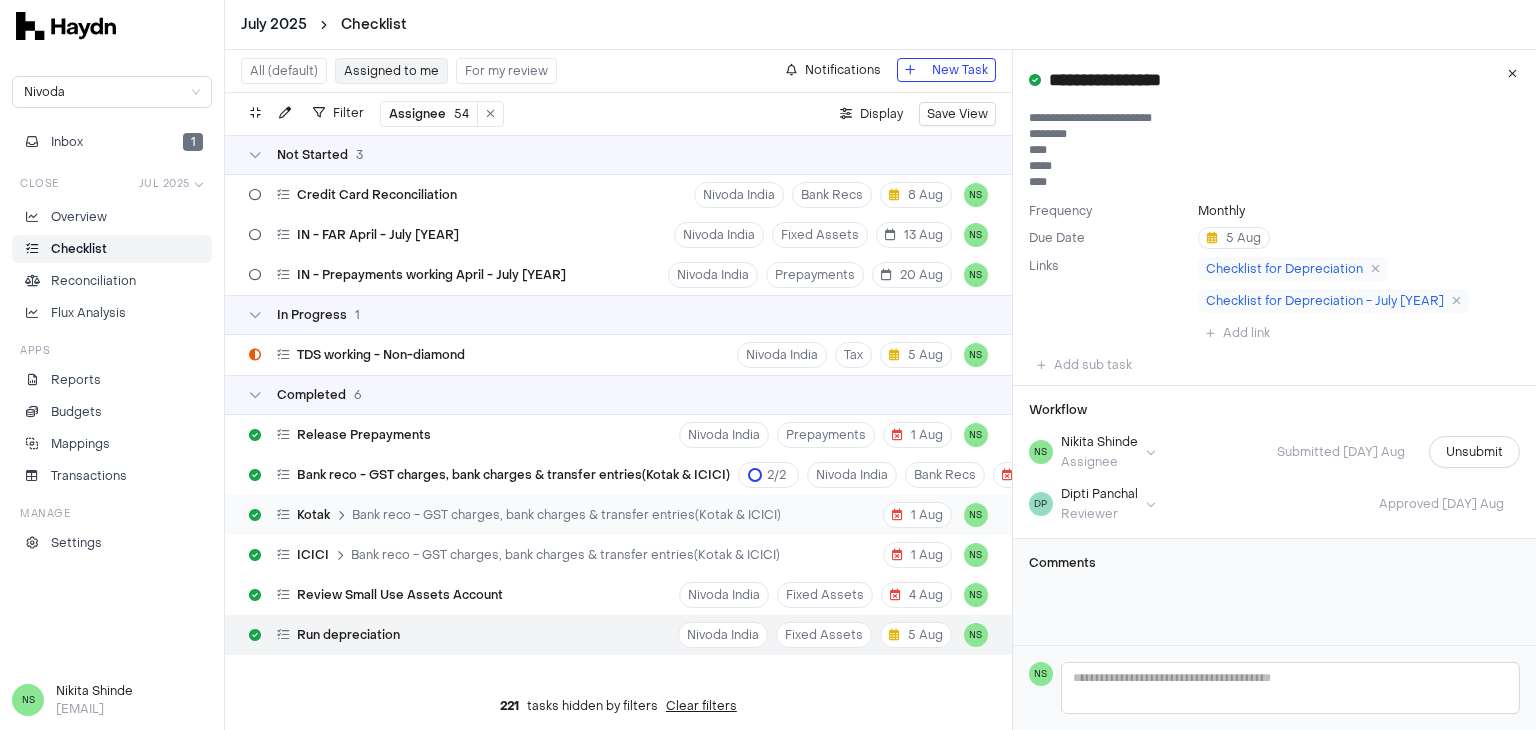 type 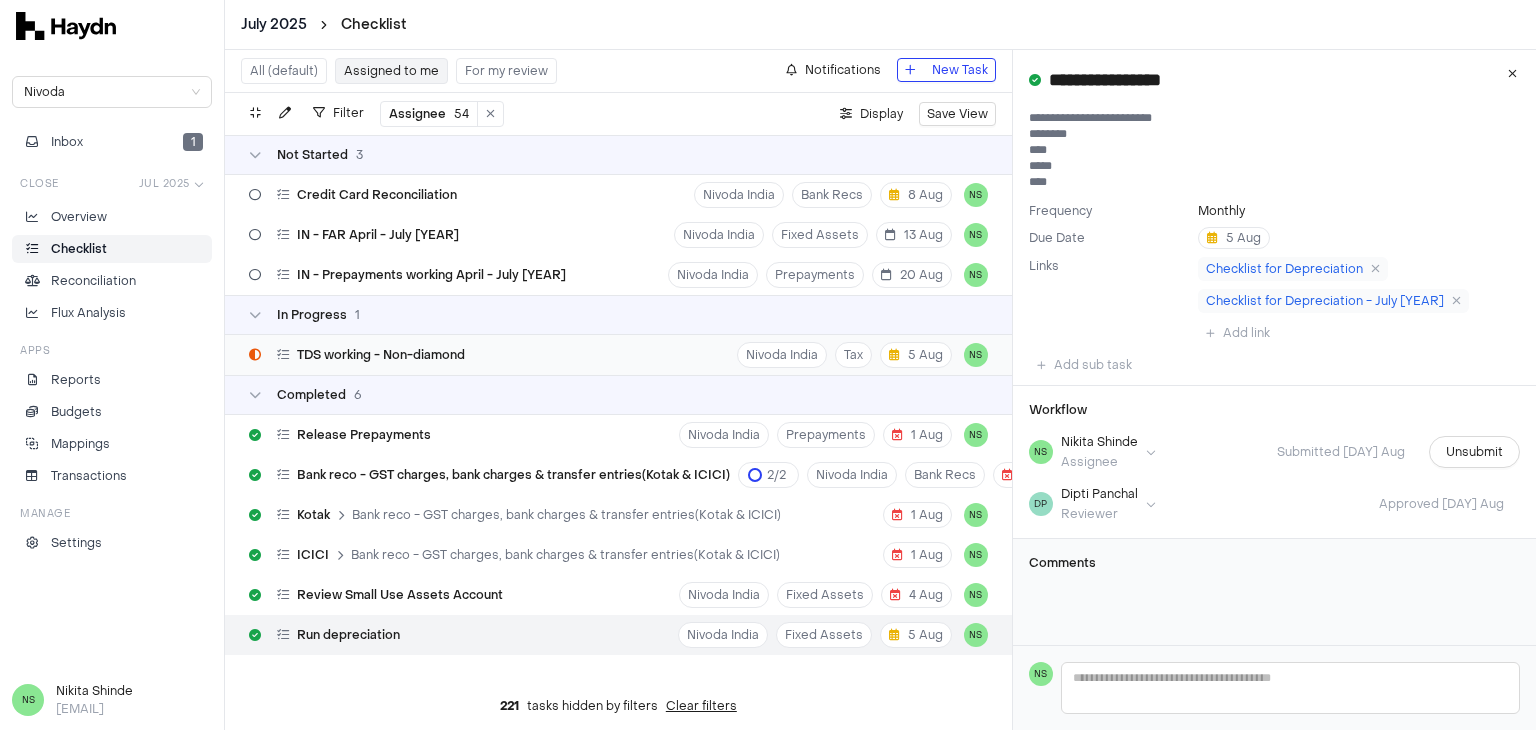 click on "TDS working - Non-diamond" at bounding box center [381, 355] 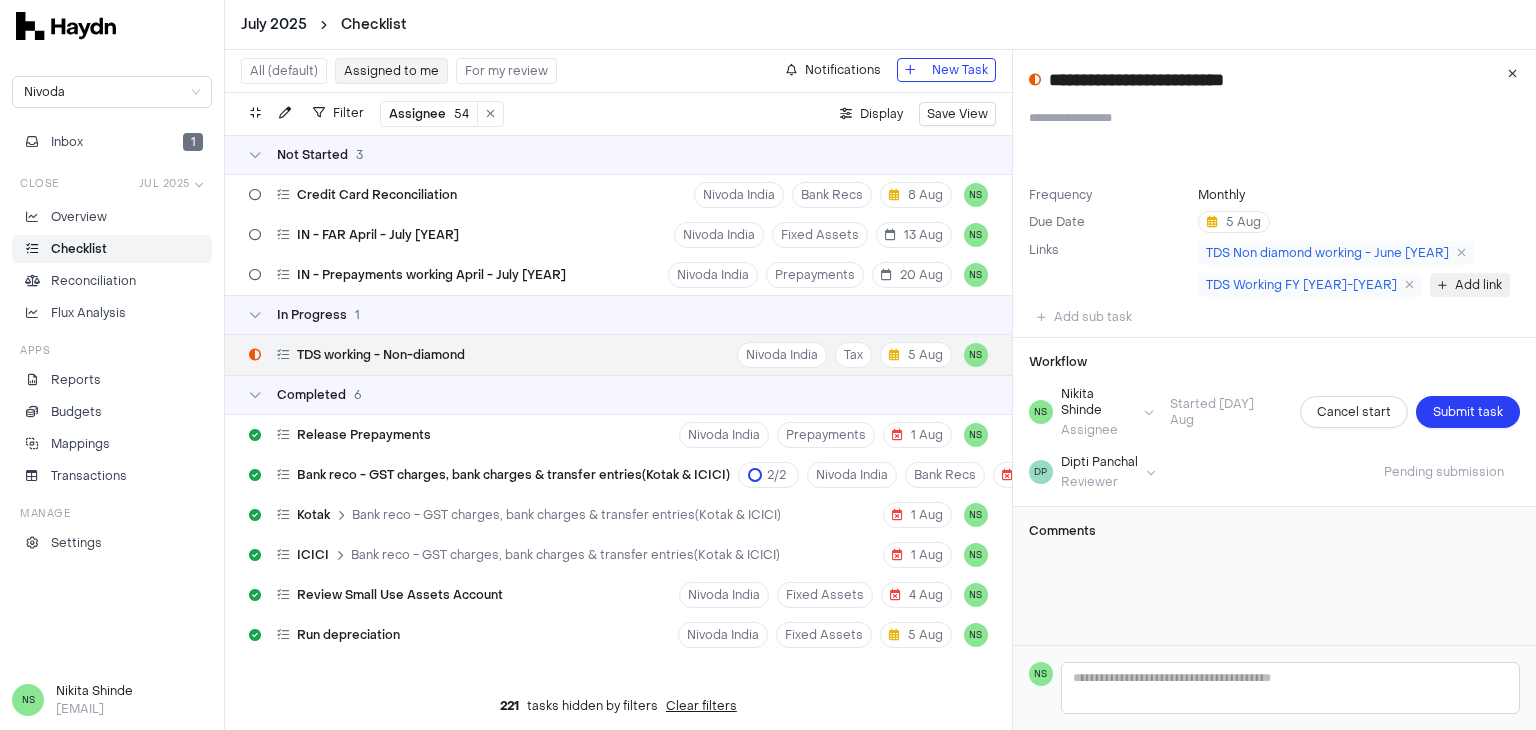 click on "Add link" at bounding box center [1478, 285] 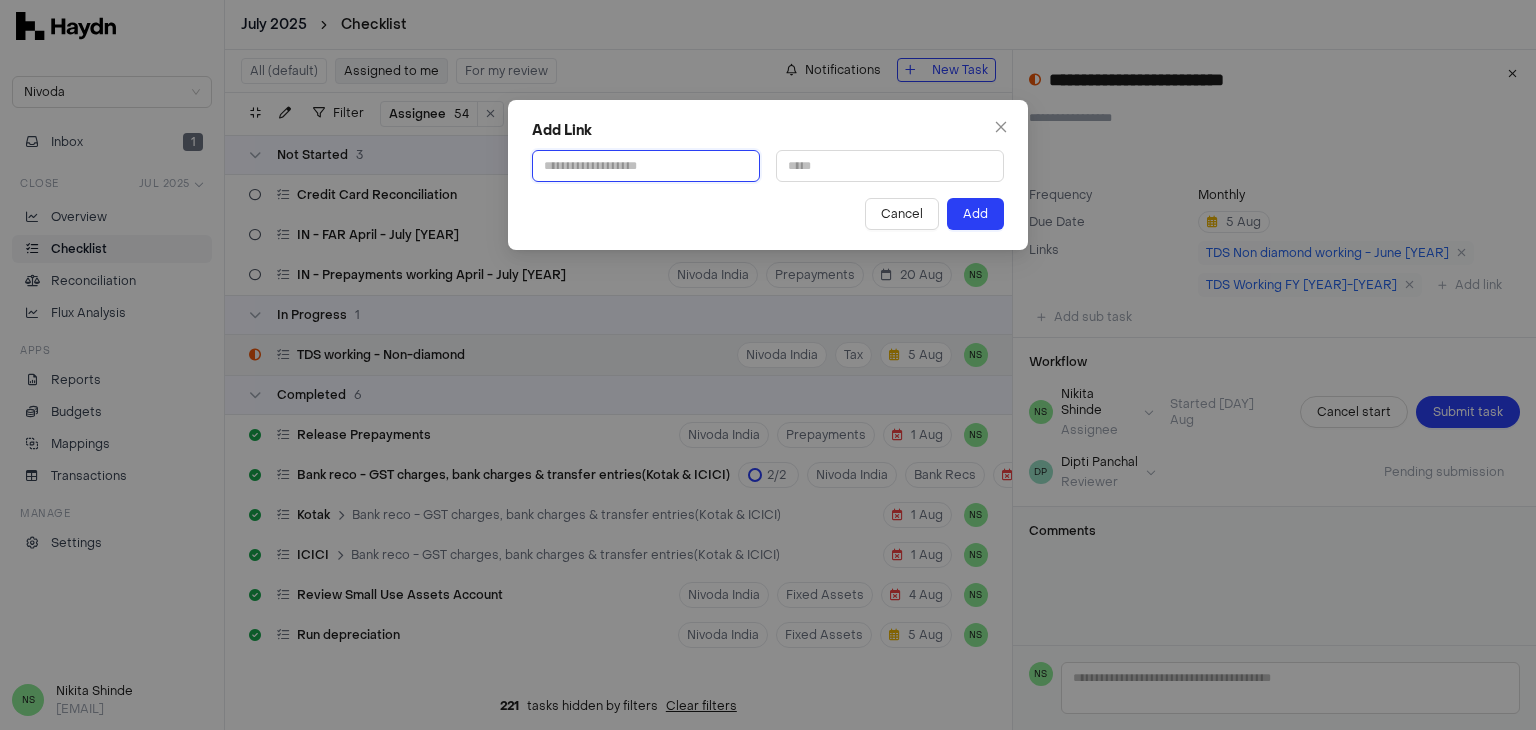 click at bounding box center [646, 166] 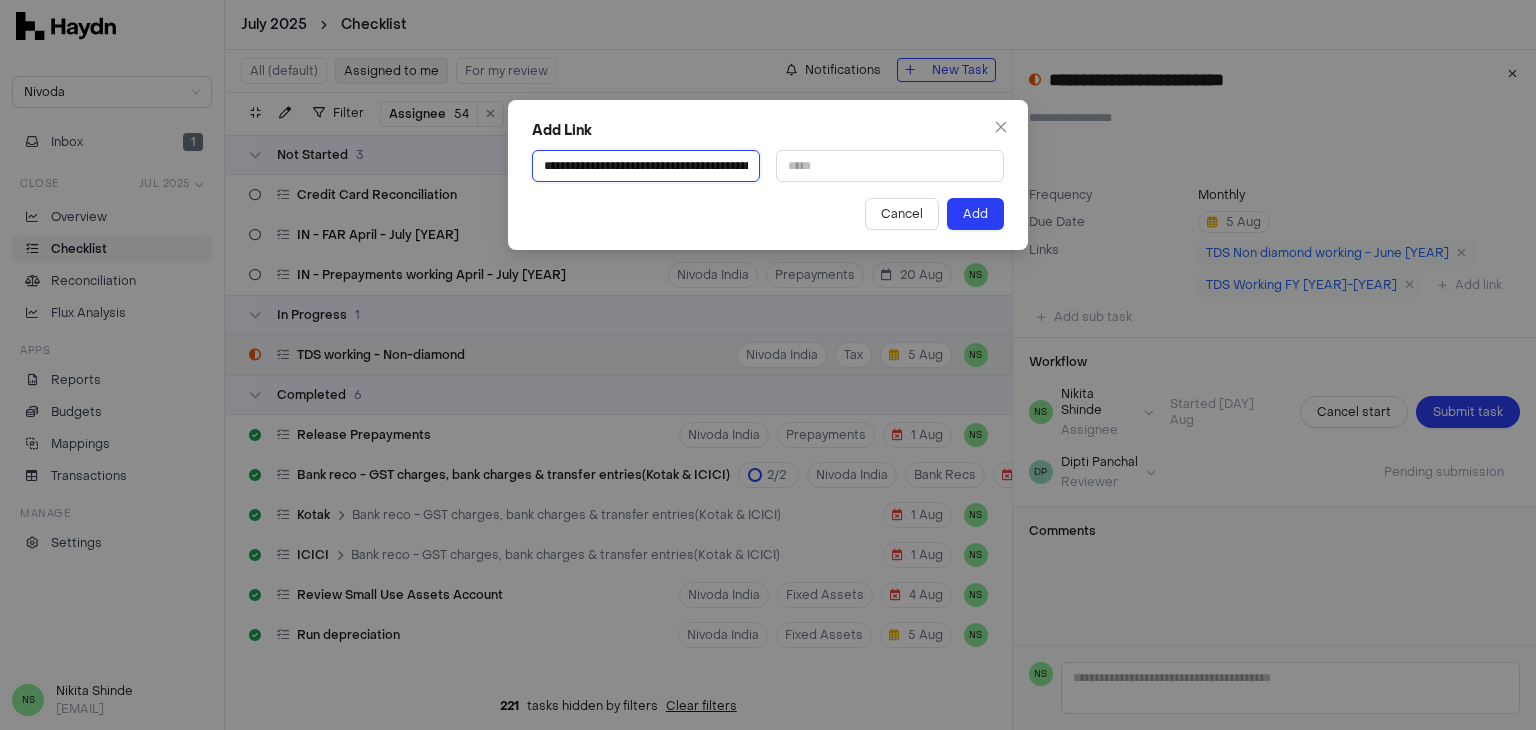 scroll, scrollTop: 0, scrollLeft: 344, axis: horizontal 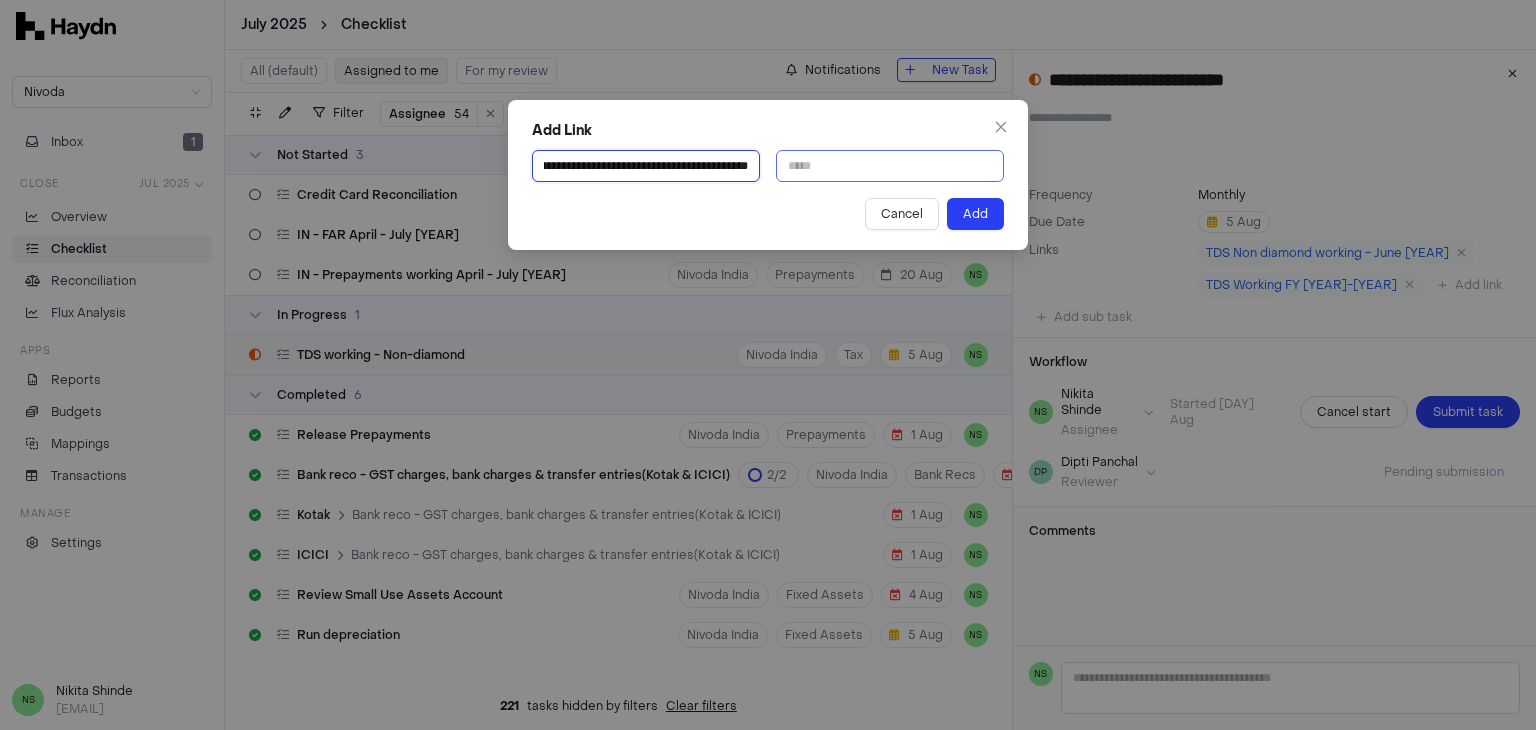 type on "**********" 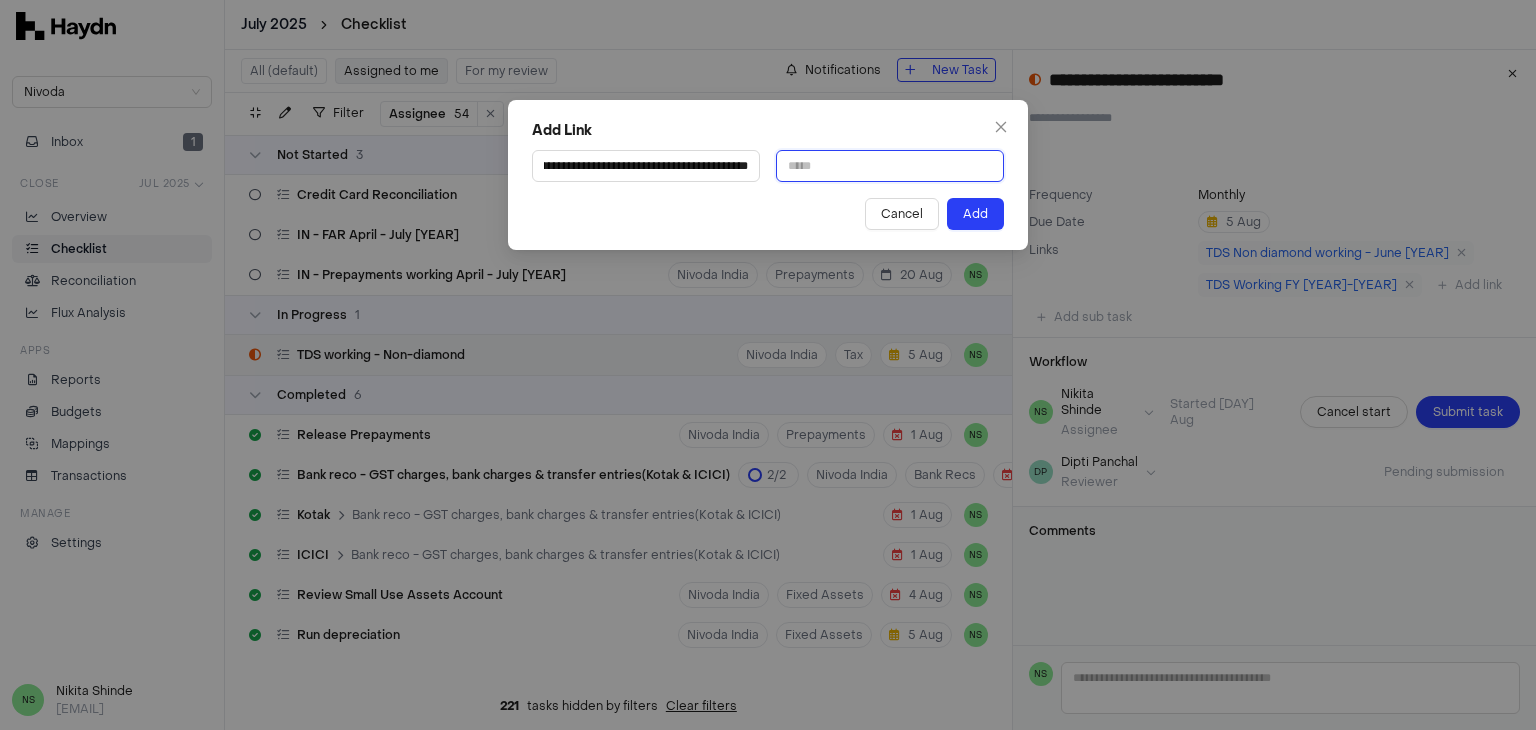 scroll, scrollTop: 0, scrollLeft: 0, axis: both 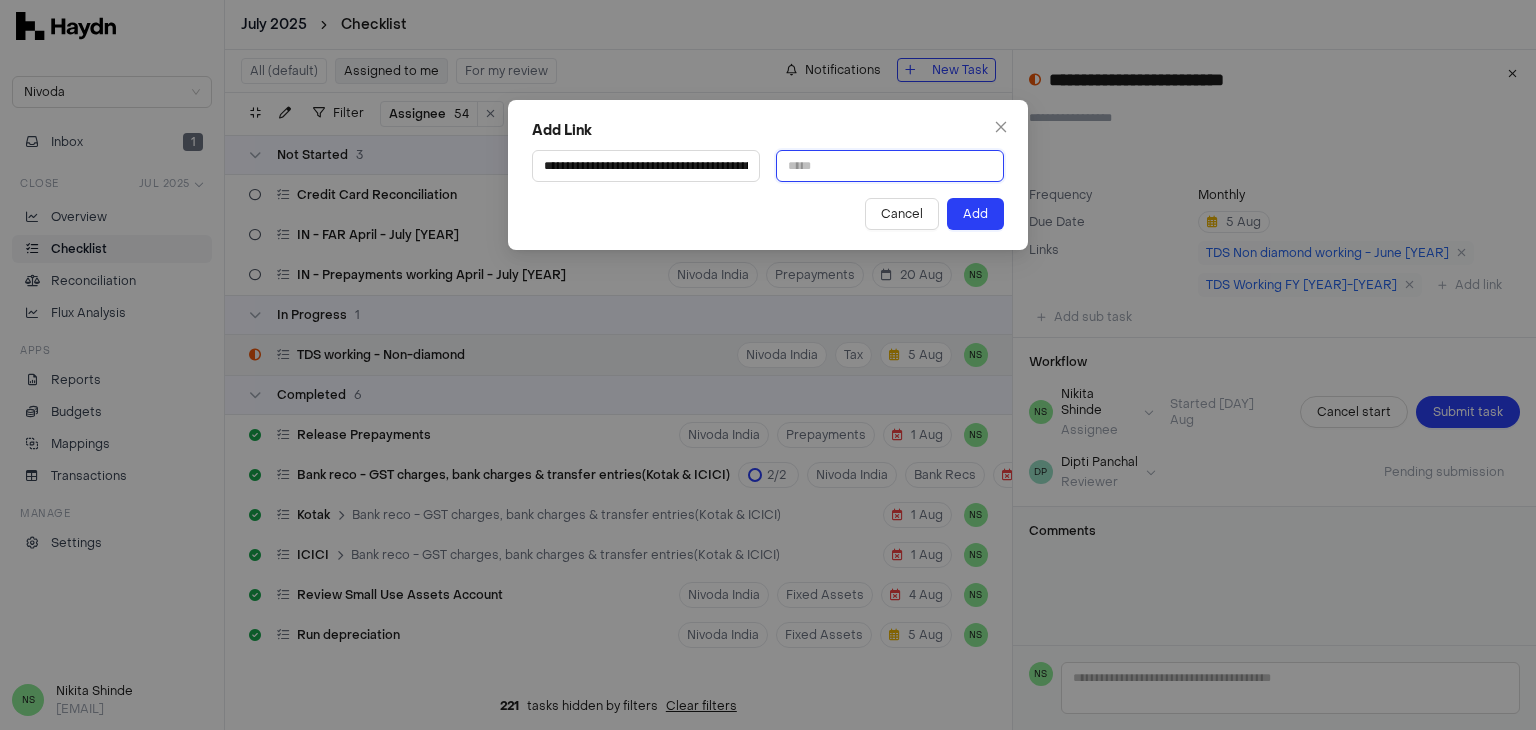 click at bounding box center [890, 166] 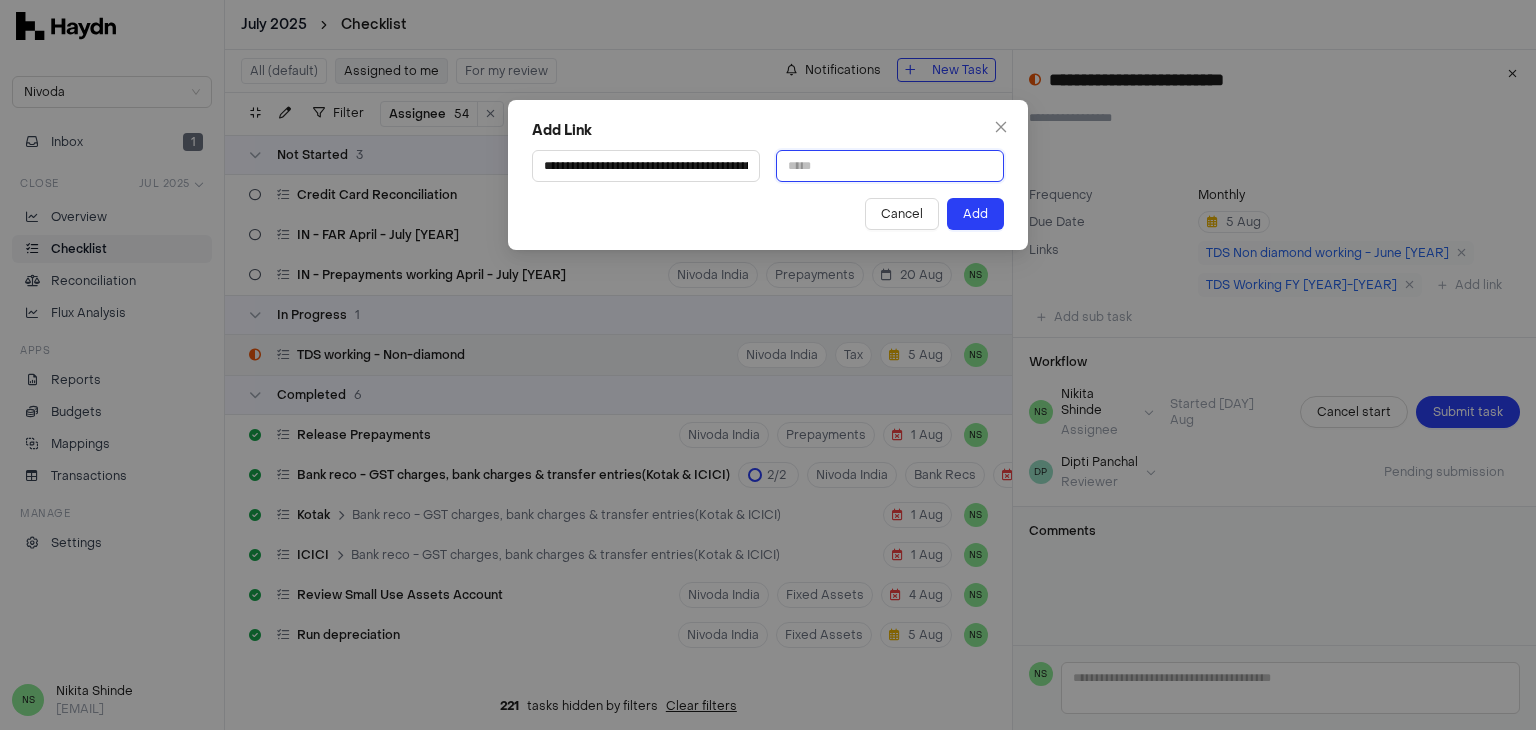 click at bounding box center [890, 166] 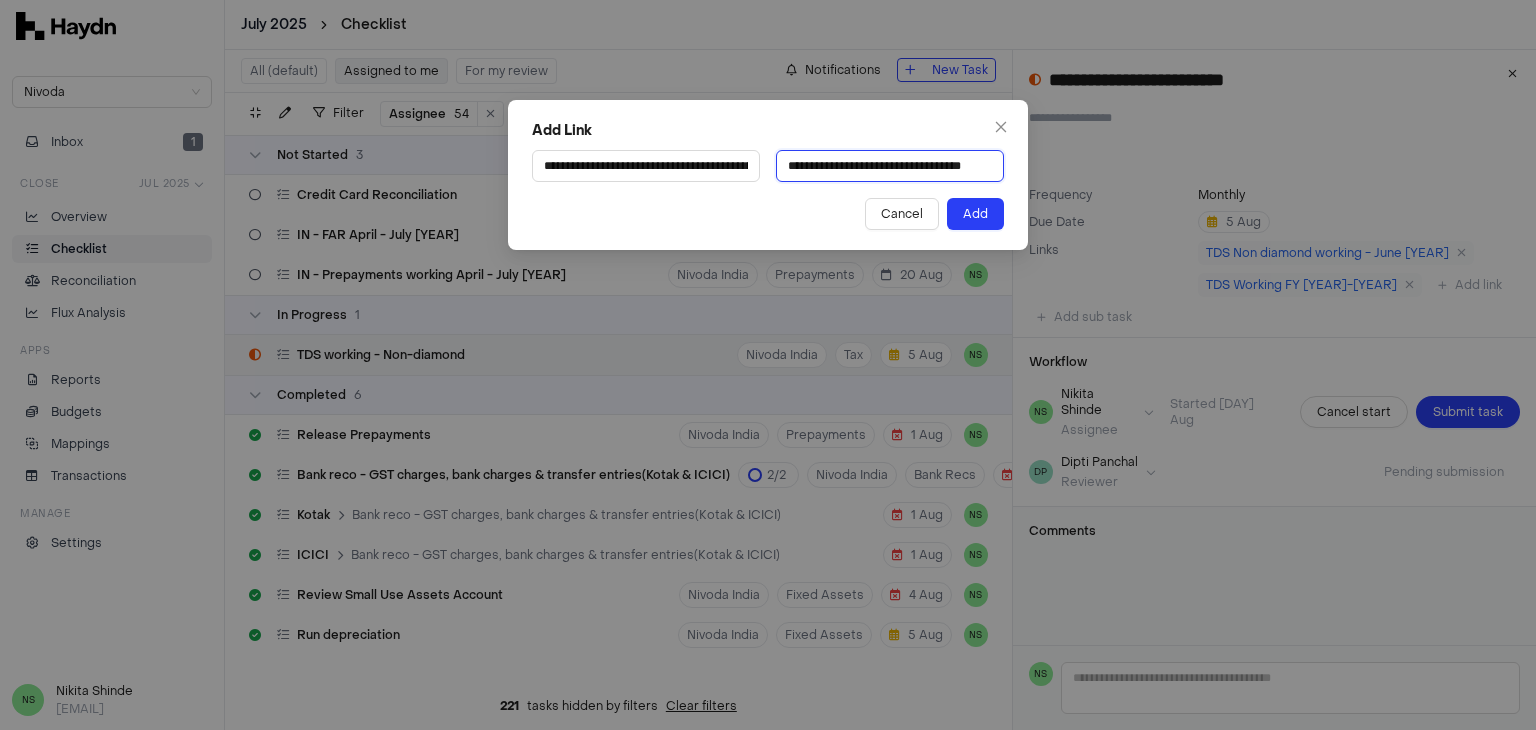 scroll, scrollTop: 0, scrollLeft: 24, axis: horizontal 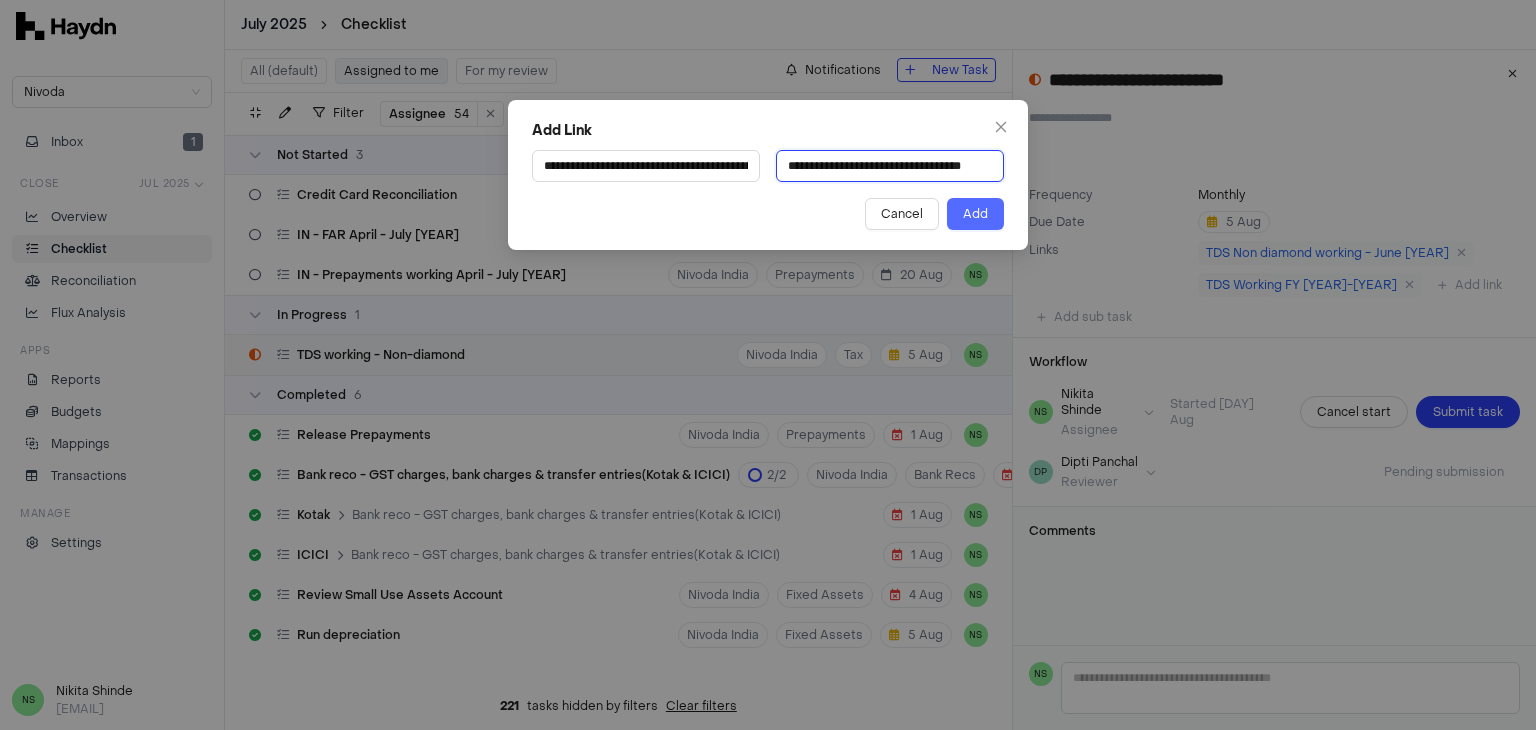 type on "**********" 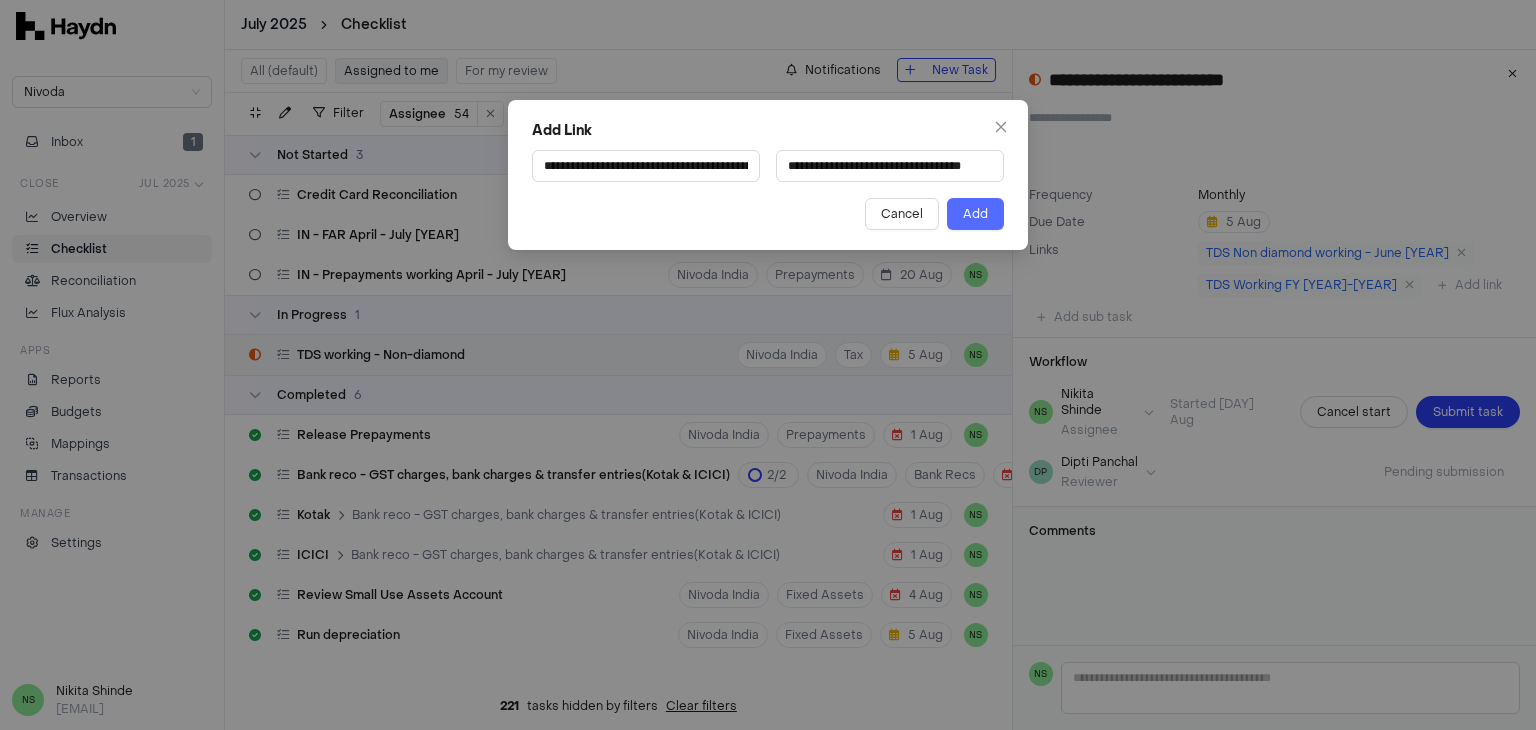 click on "Add" at bounding box center (975, 214) 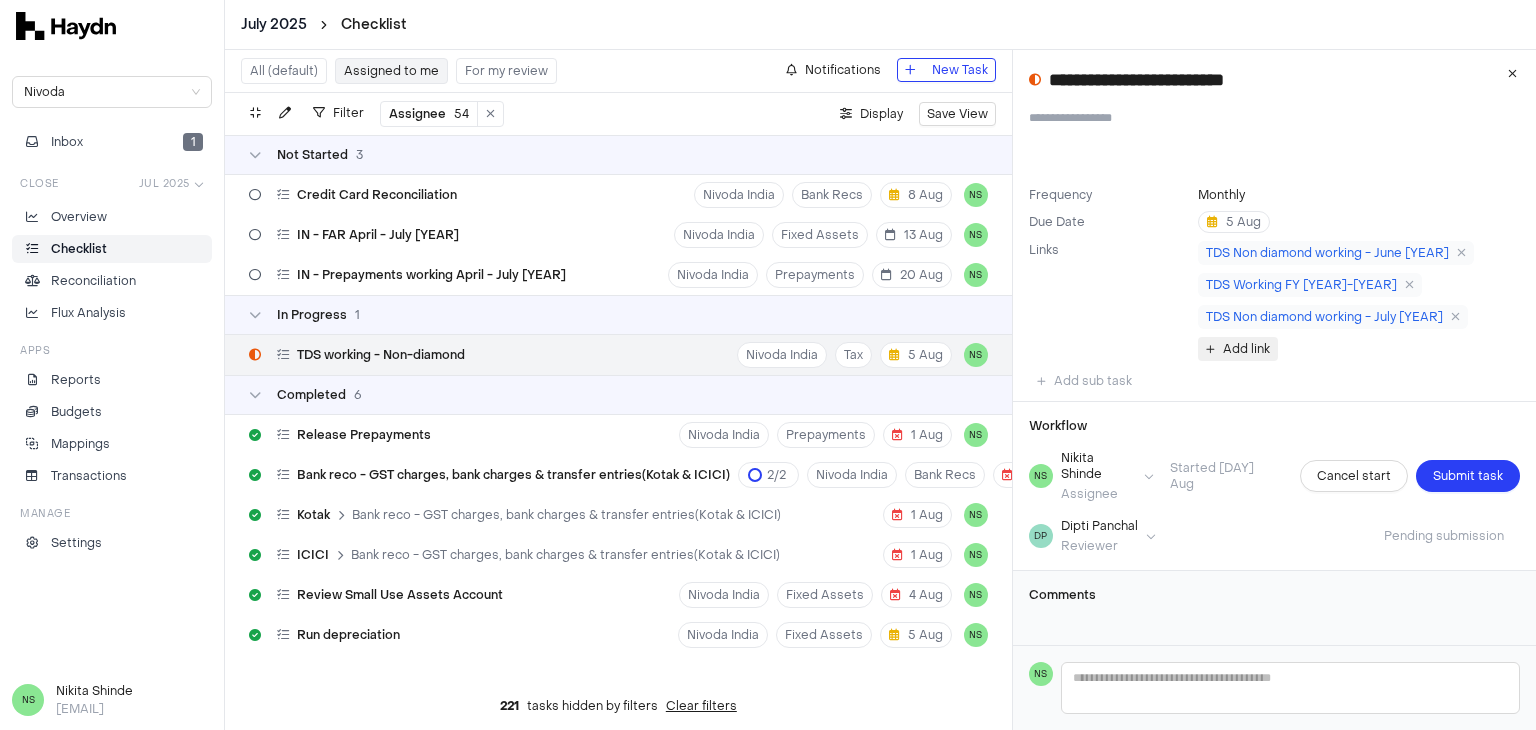 click on "Add link" at bounding box center [1246, 349] 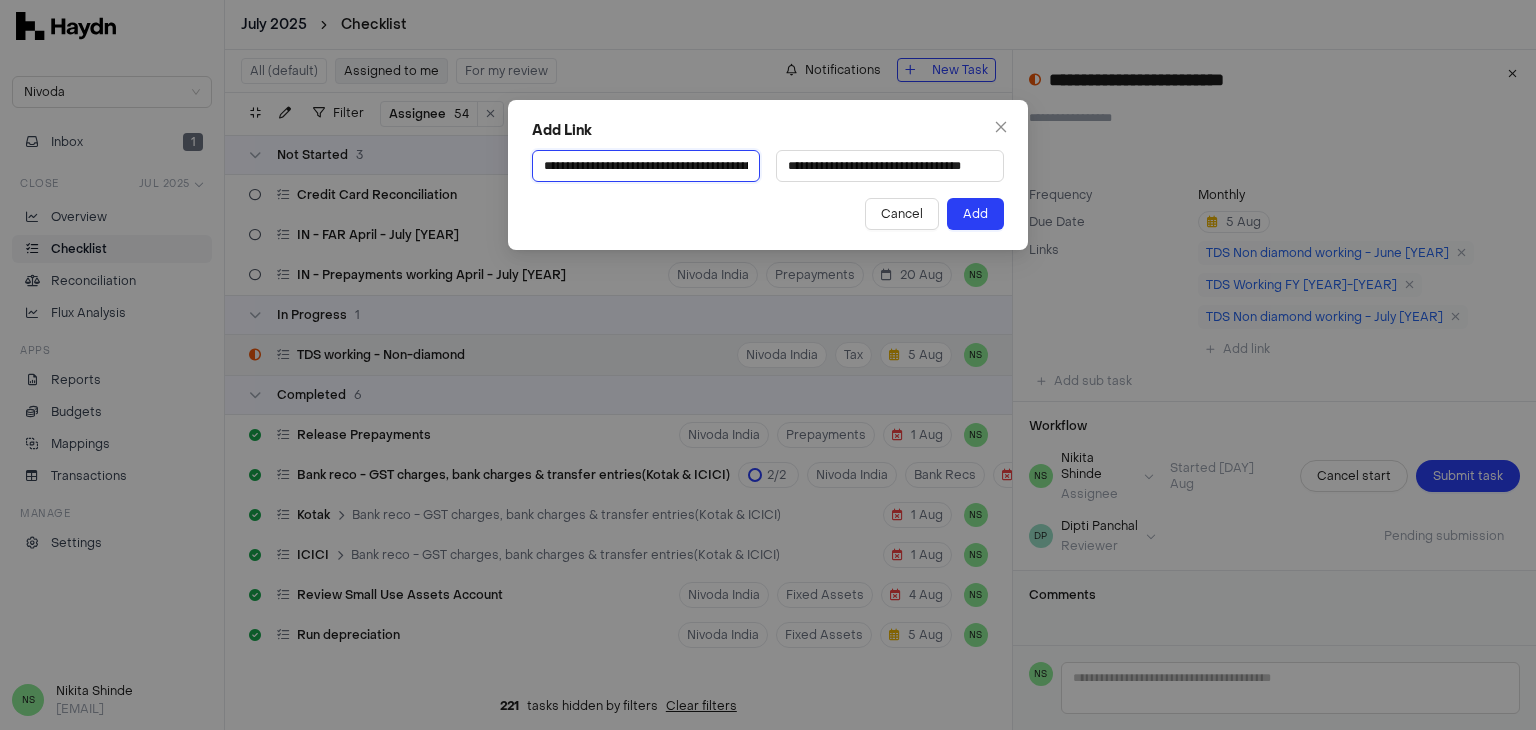 click on "**********" at bounding box center [646, 166] 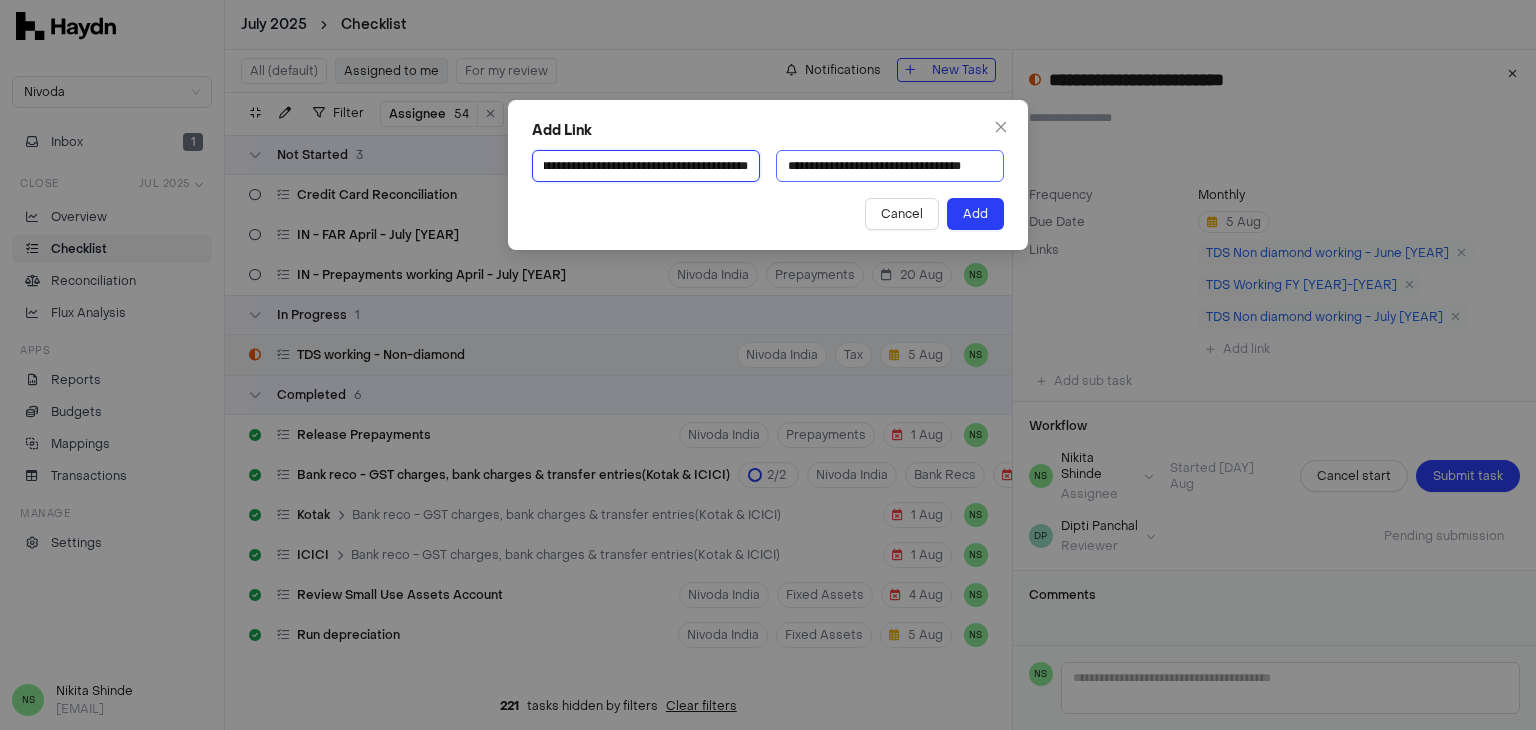 type on "**********" 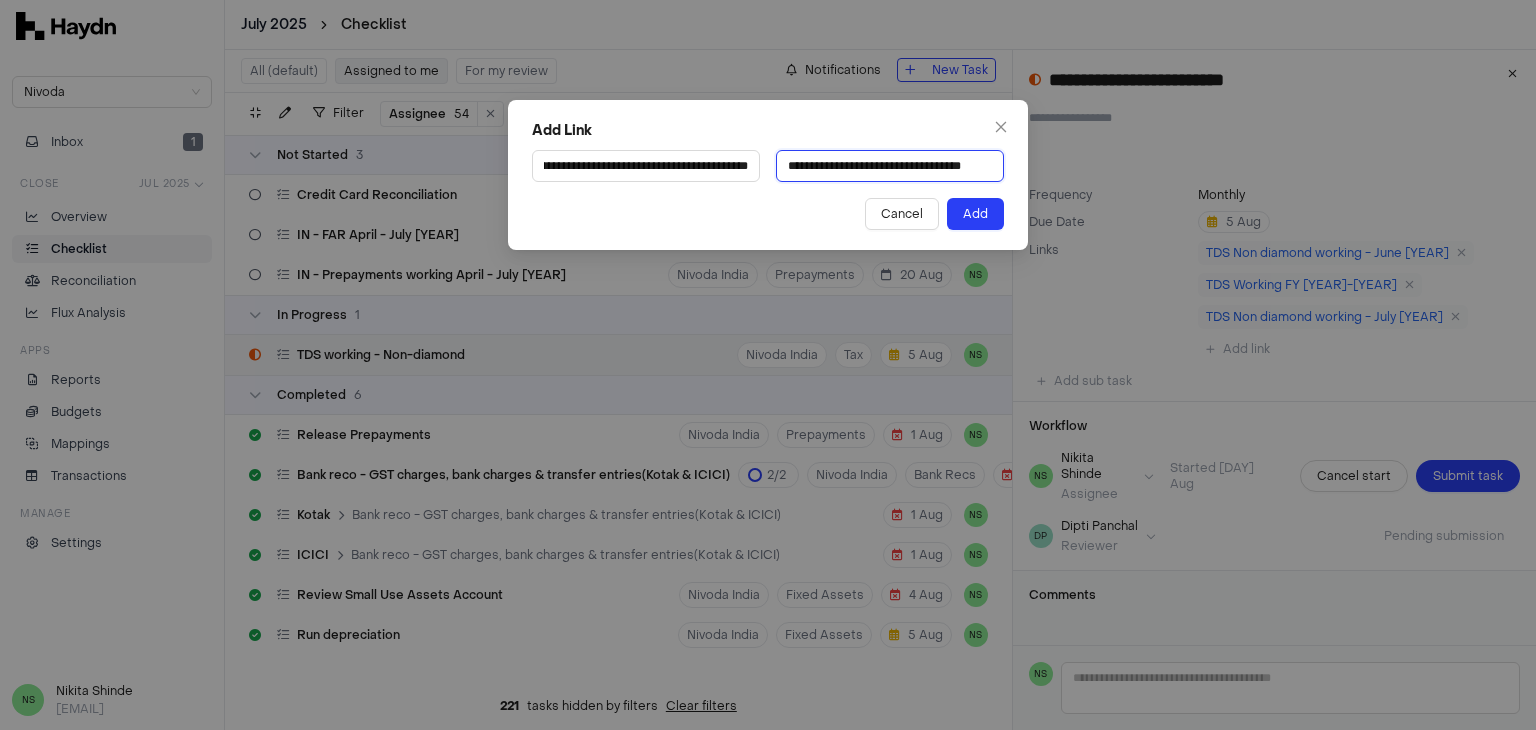 scroll, scrollTop: 0, scrollLeft: 0, axis: both 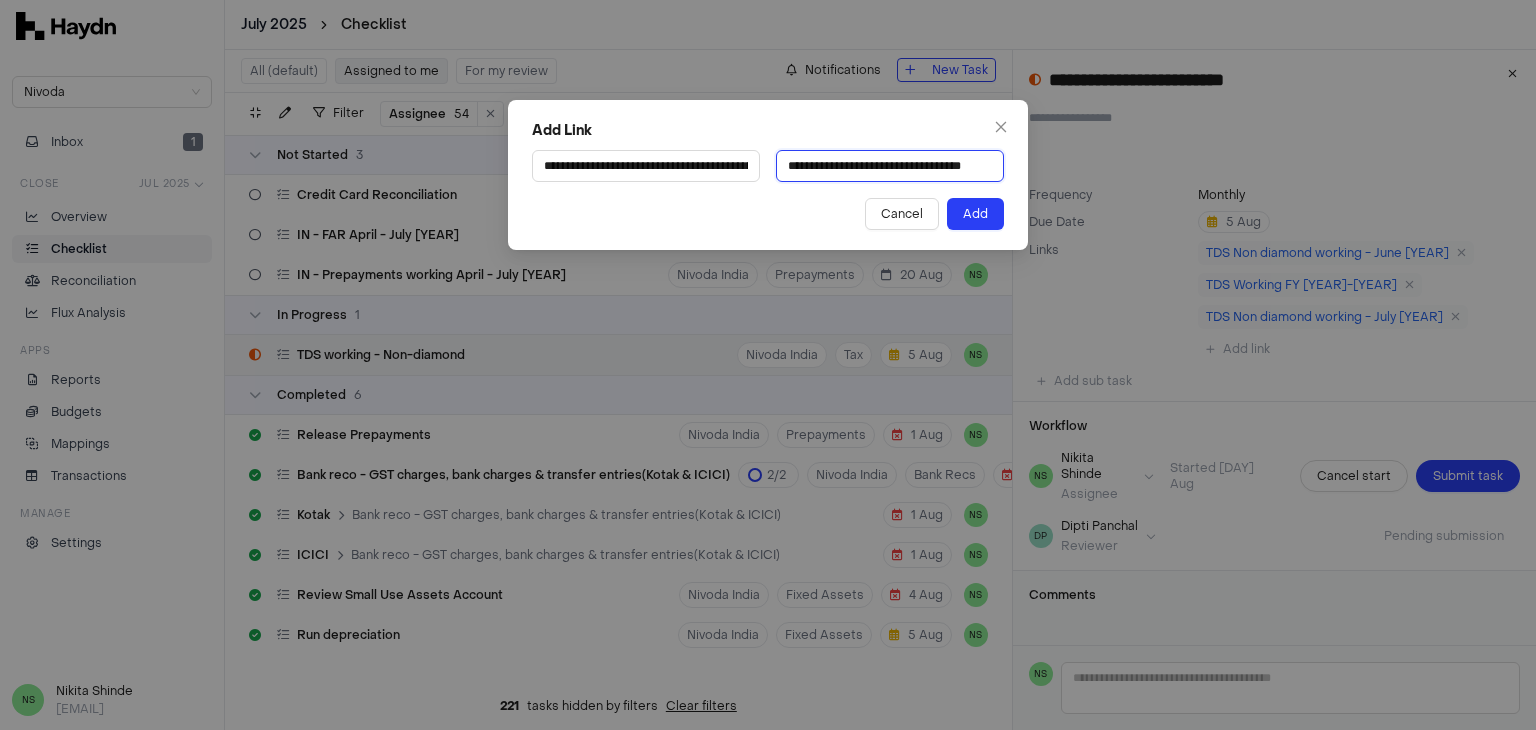 click on "**********" at bounding box center [890, 166] 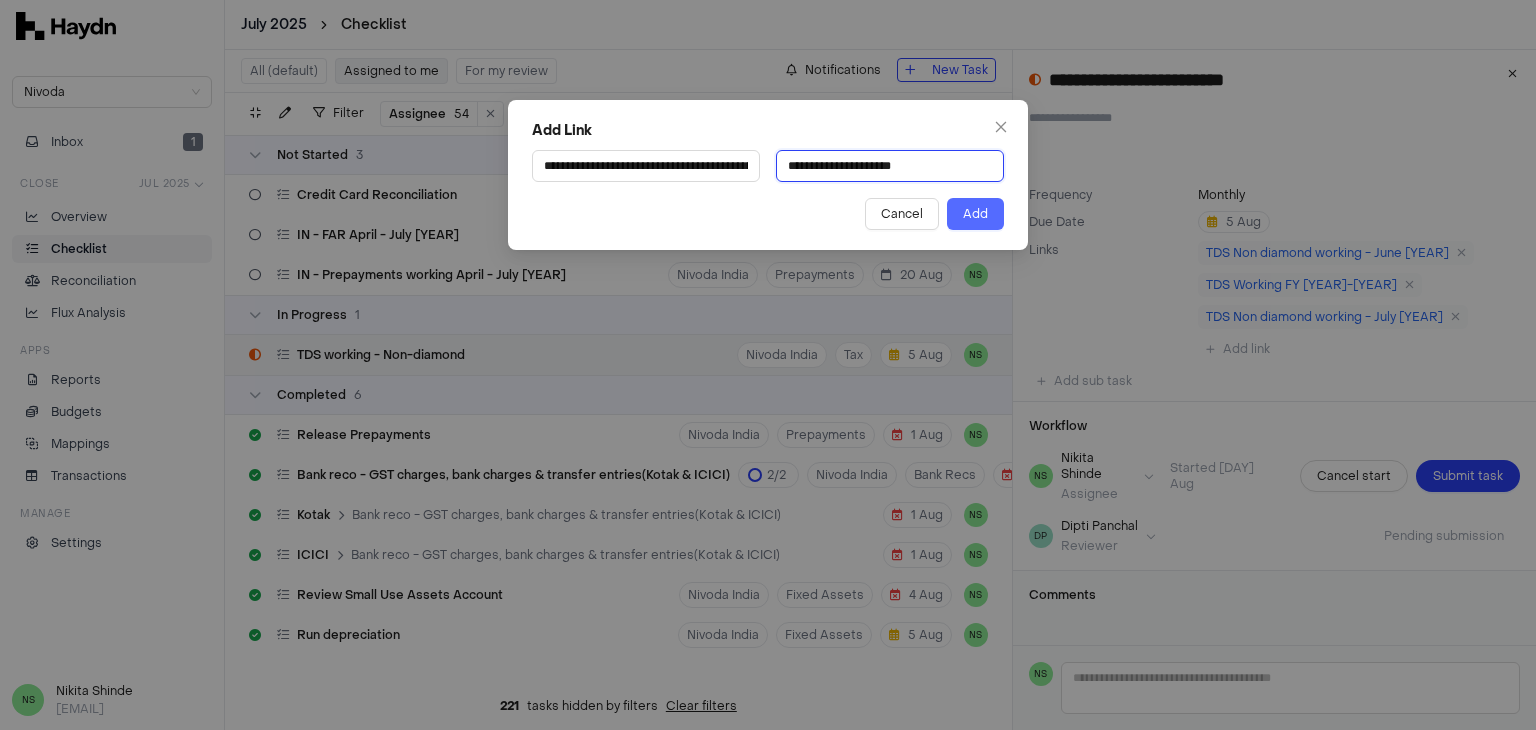 type on "**********" 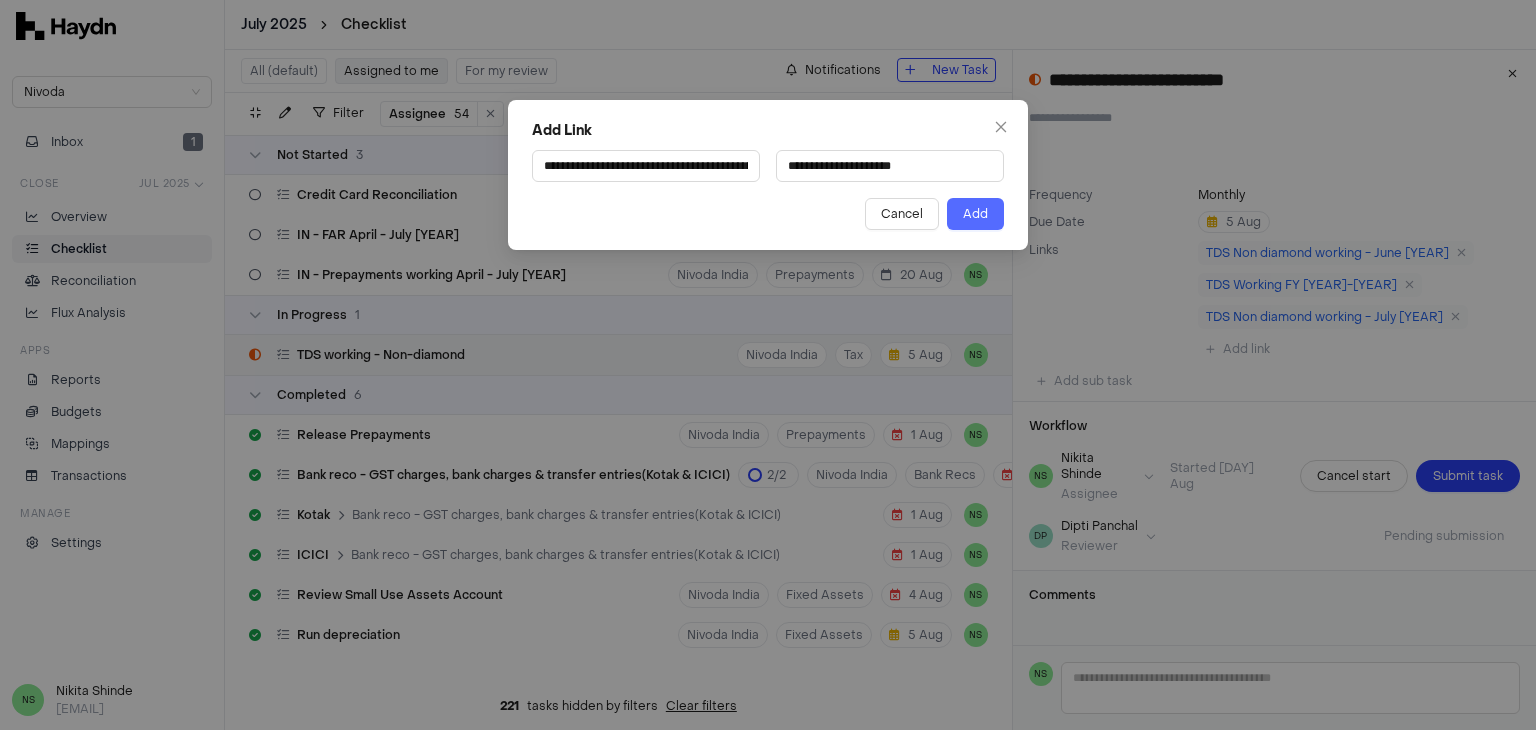 click on "Add" at bounding box center [975, 214] 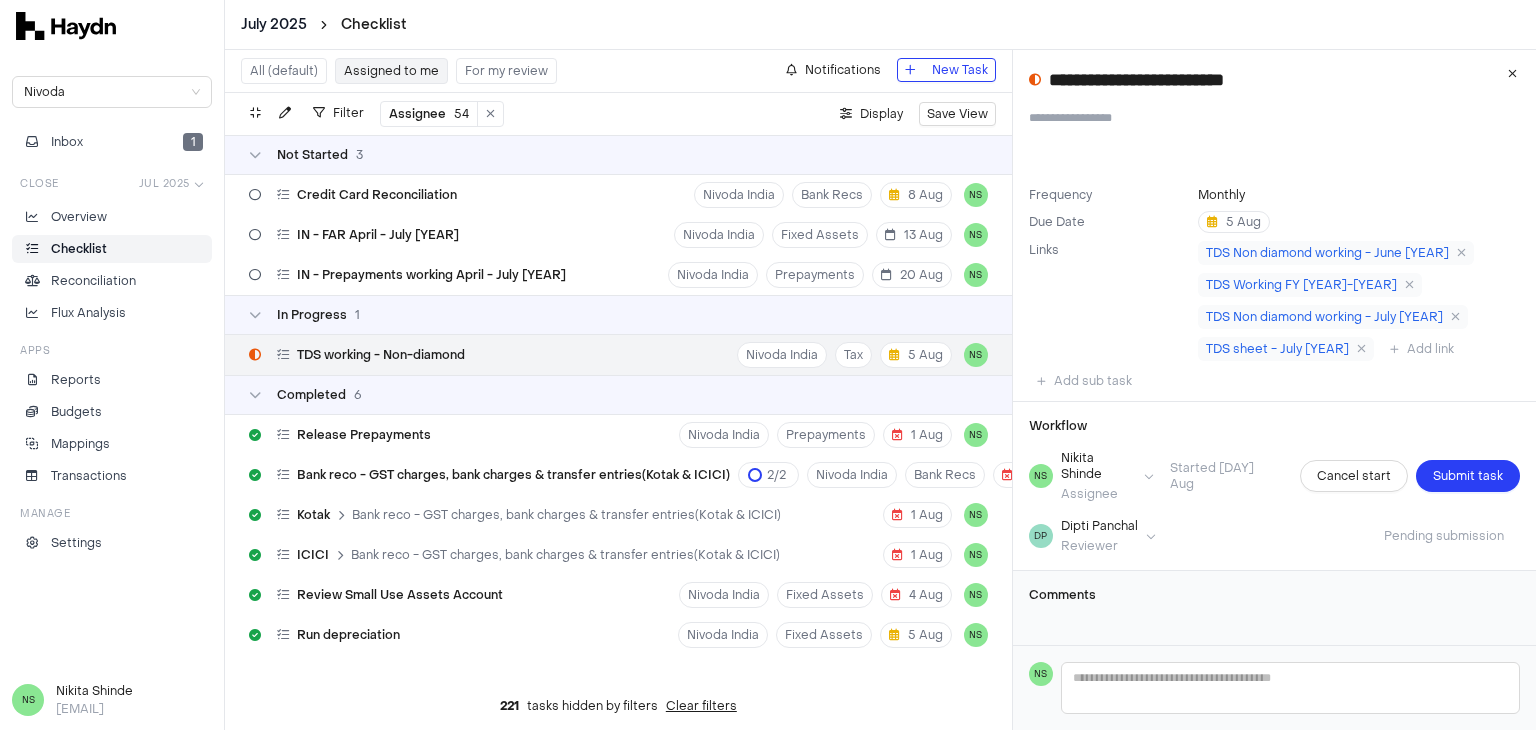 click on "**********" at bounding box center (1274, 348) 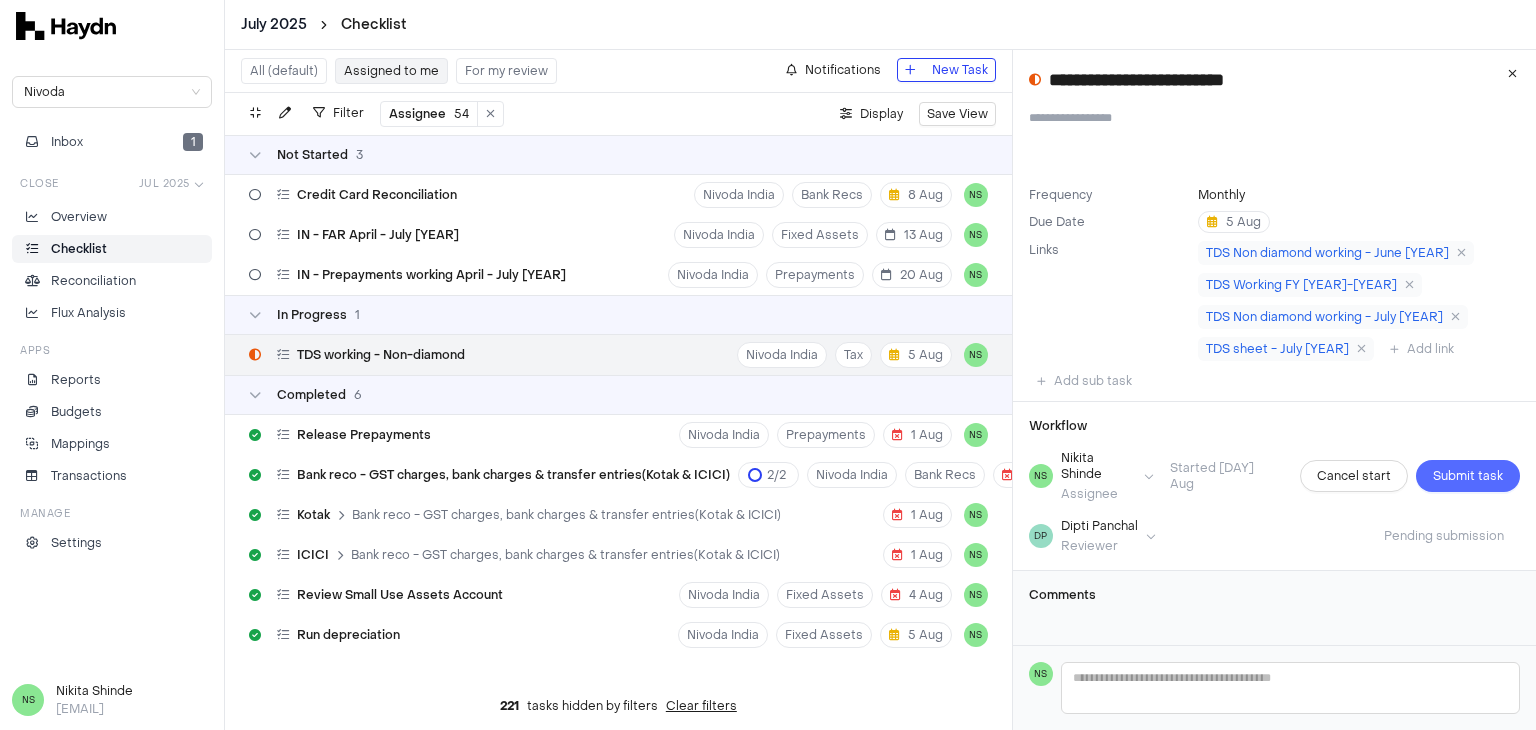 click on "Submit task" at bounding box center [1468, 476] 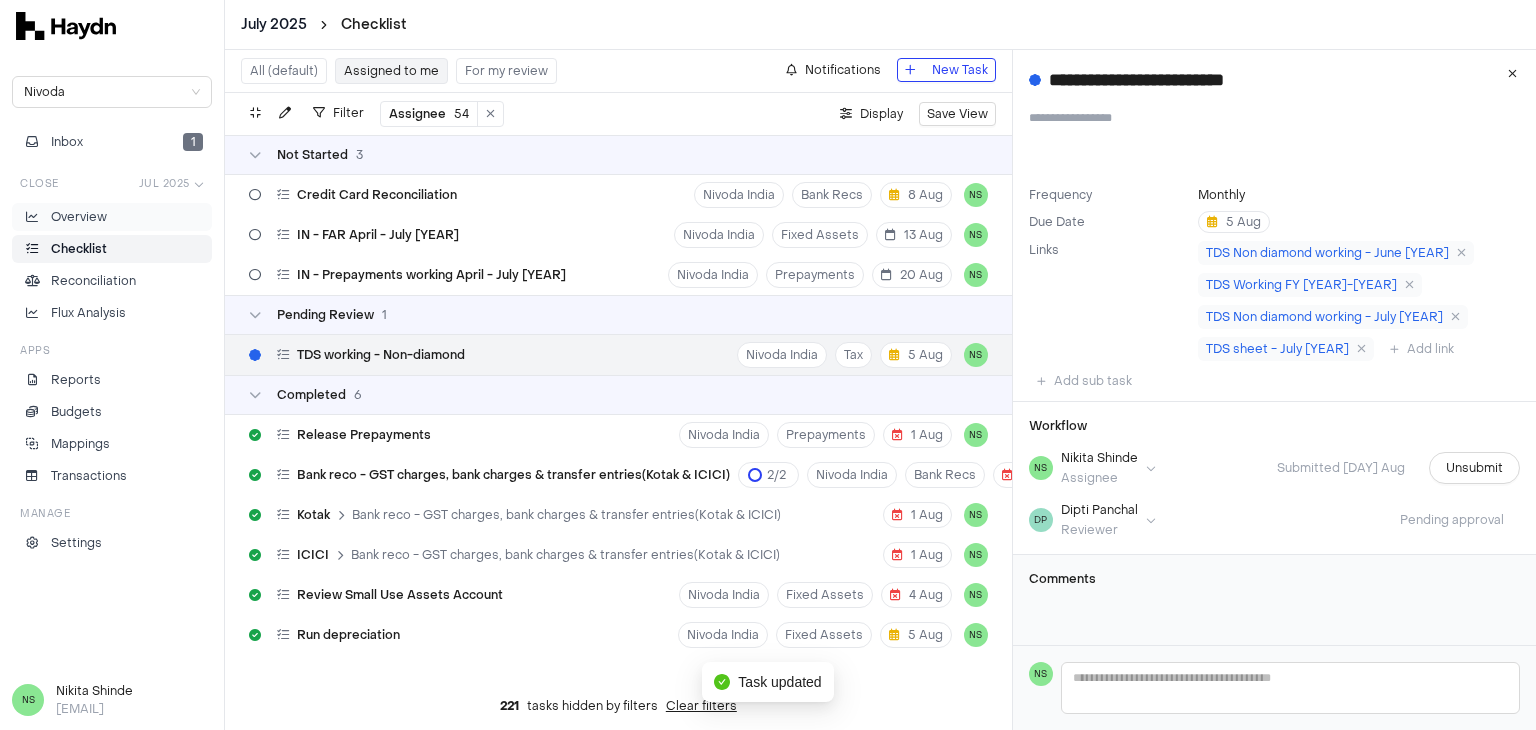 click on "Overview" at bounding box center [112, 217] 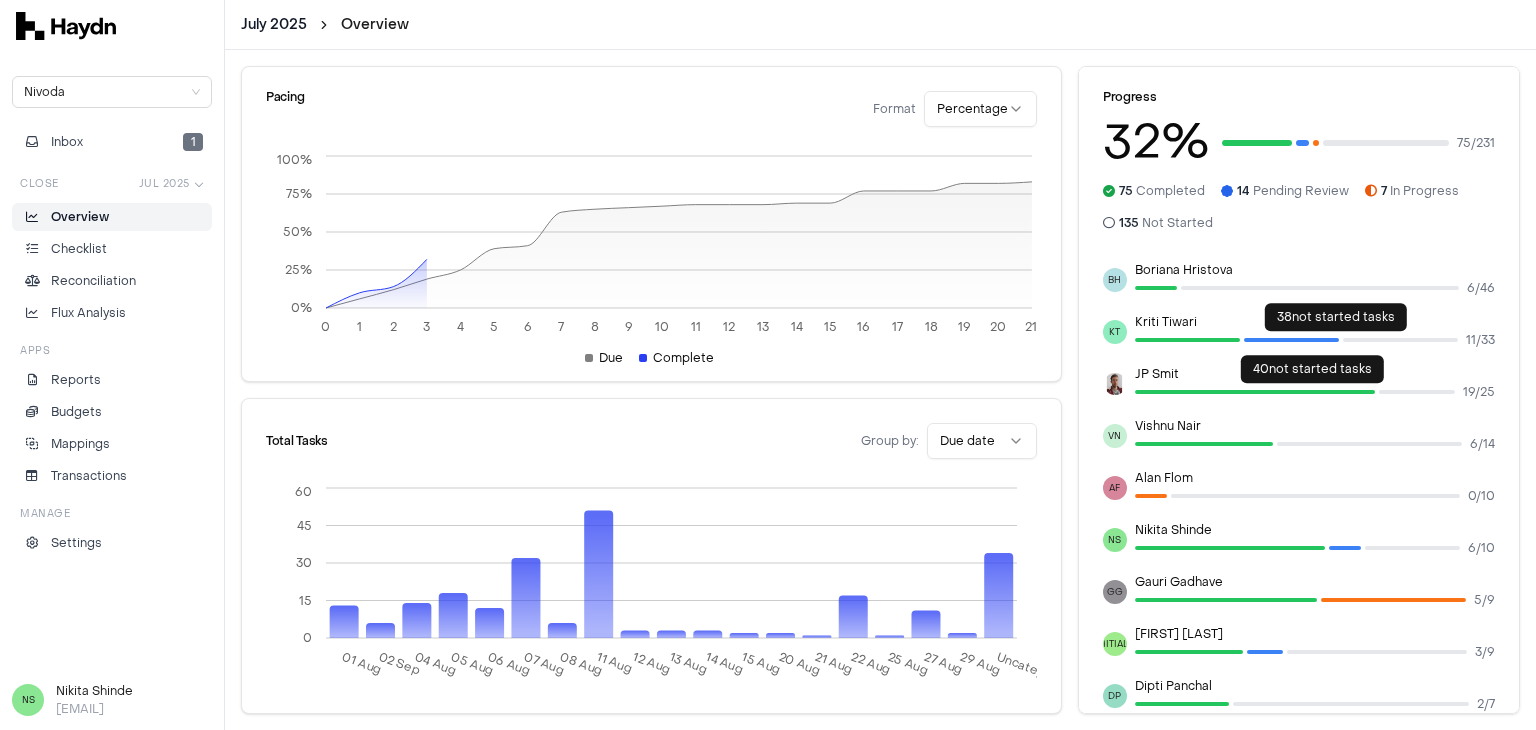 scroll, scrollTop: 300, scrollLeft: 0, axis: vertical 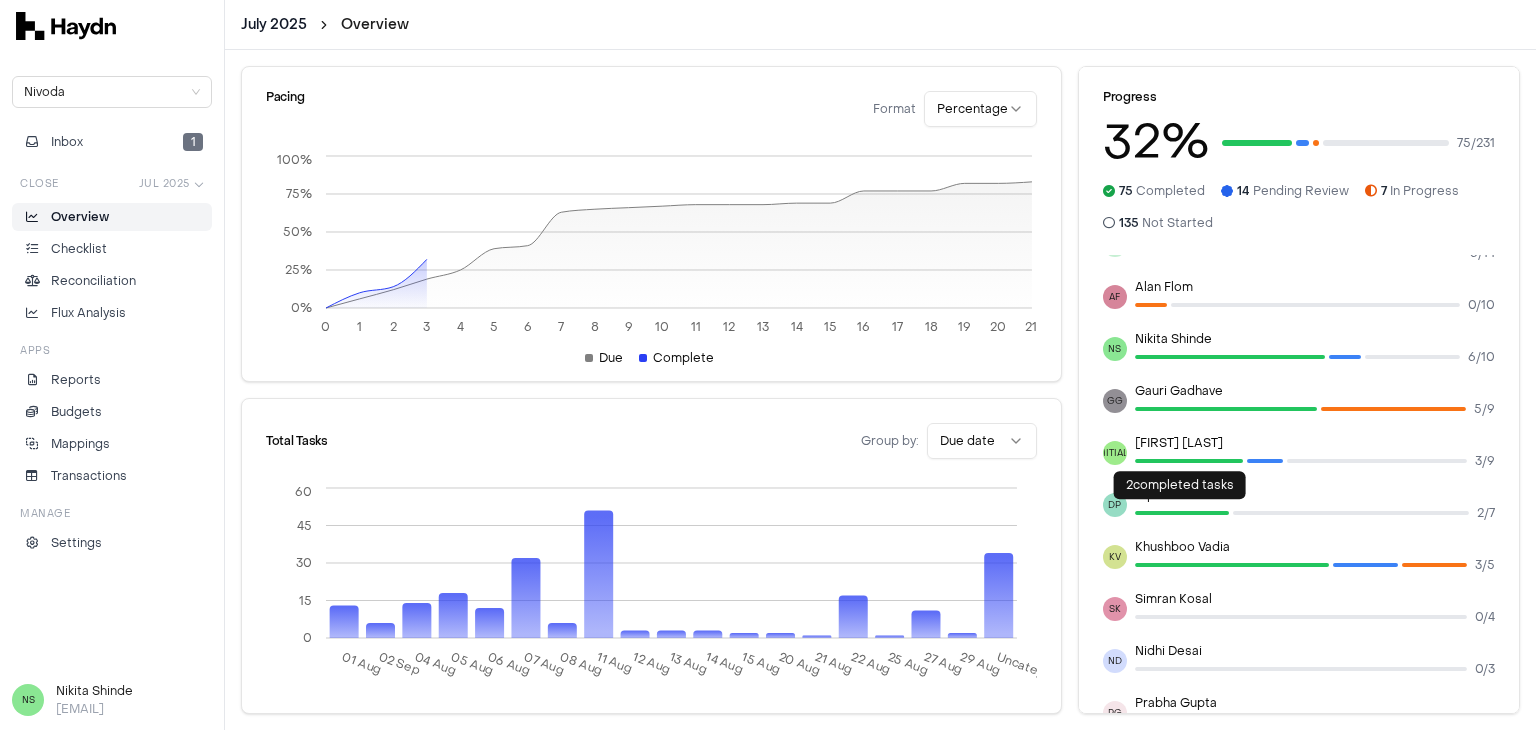 click at bounding box center [1182, 513] 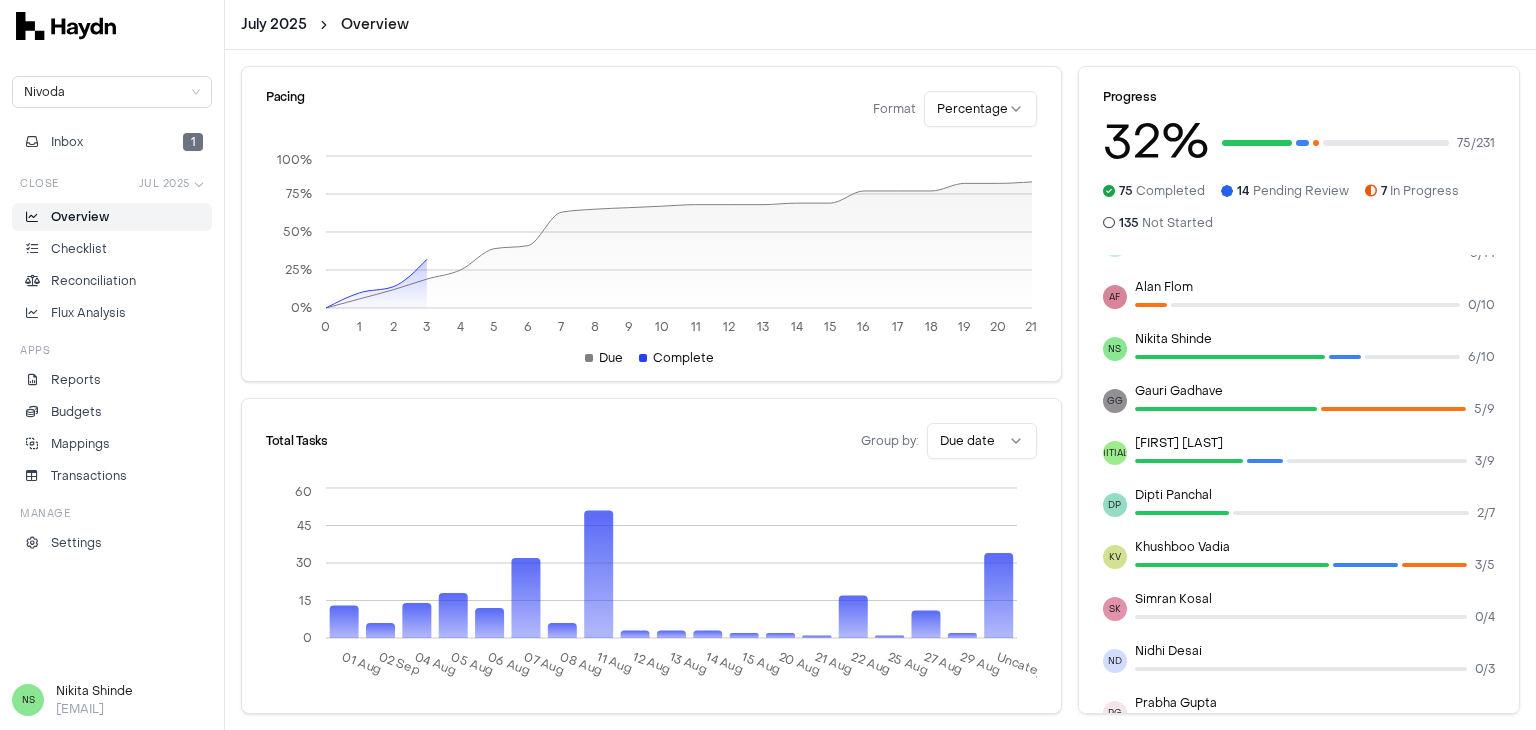 click at bounding box center (1182, 513) 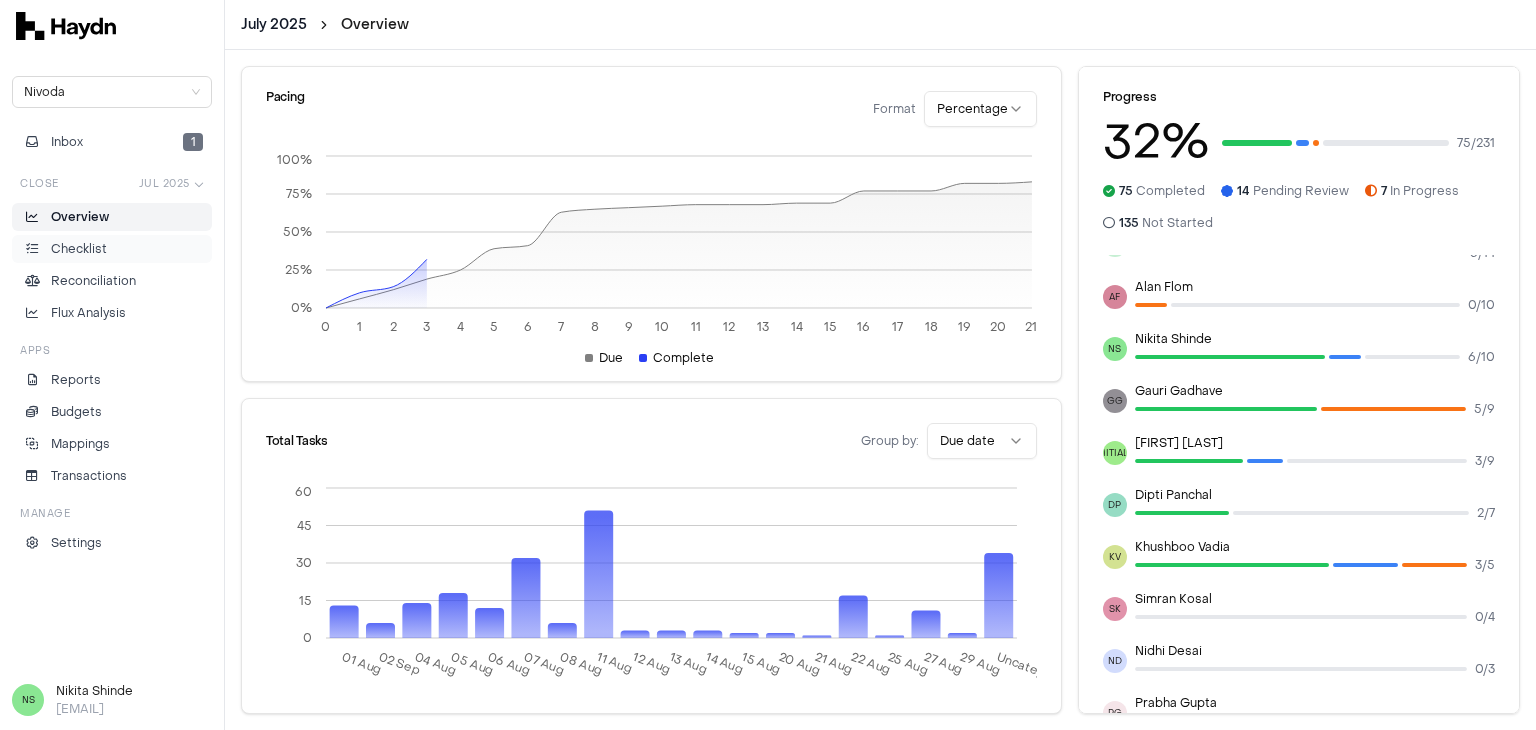 click on "Checklist" at bounding box center (79, 249) 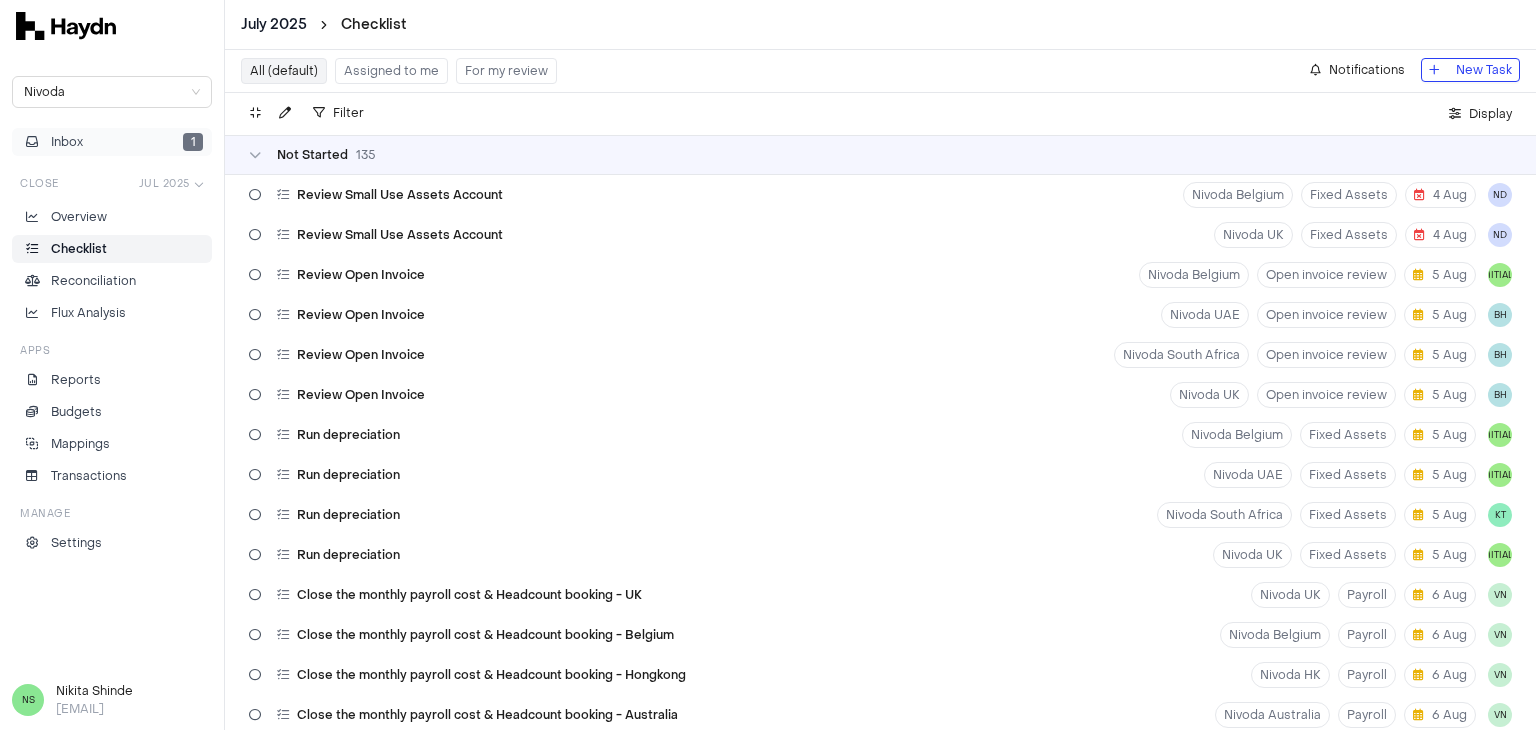 click on "Inbox 1" at bounding box center [112, 142] 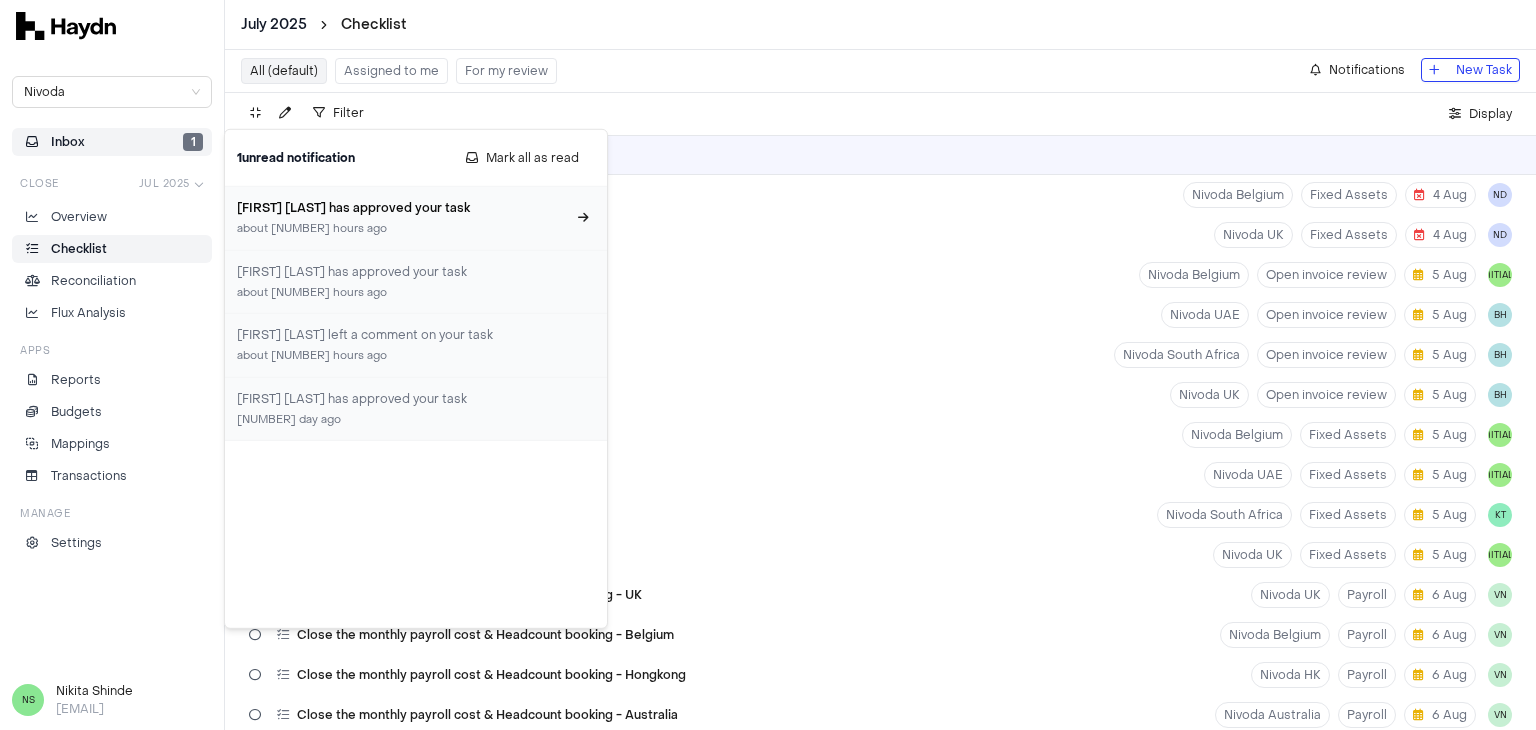 click on "about 2 hours ago" at bounding box center (404, 229) 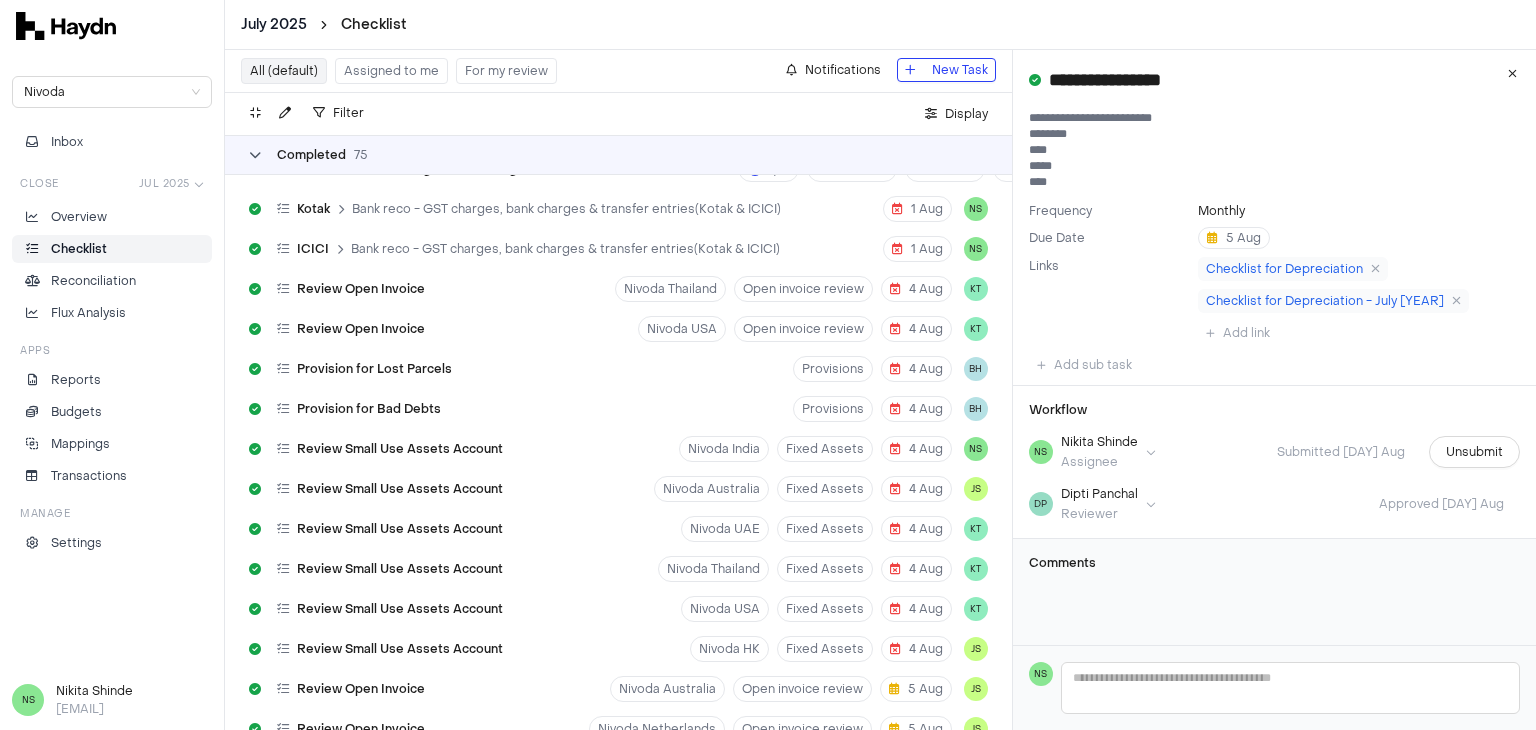 scroll, scrollTop: 6689, scrollLeft: 0, axis: vertical 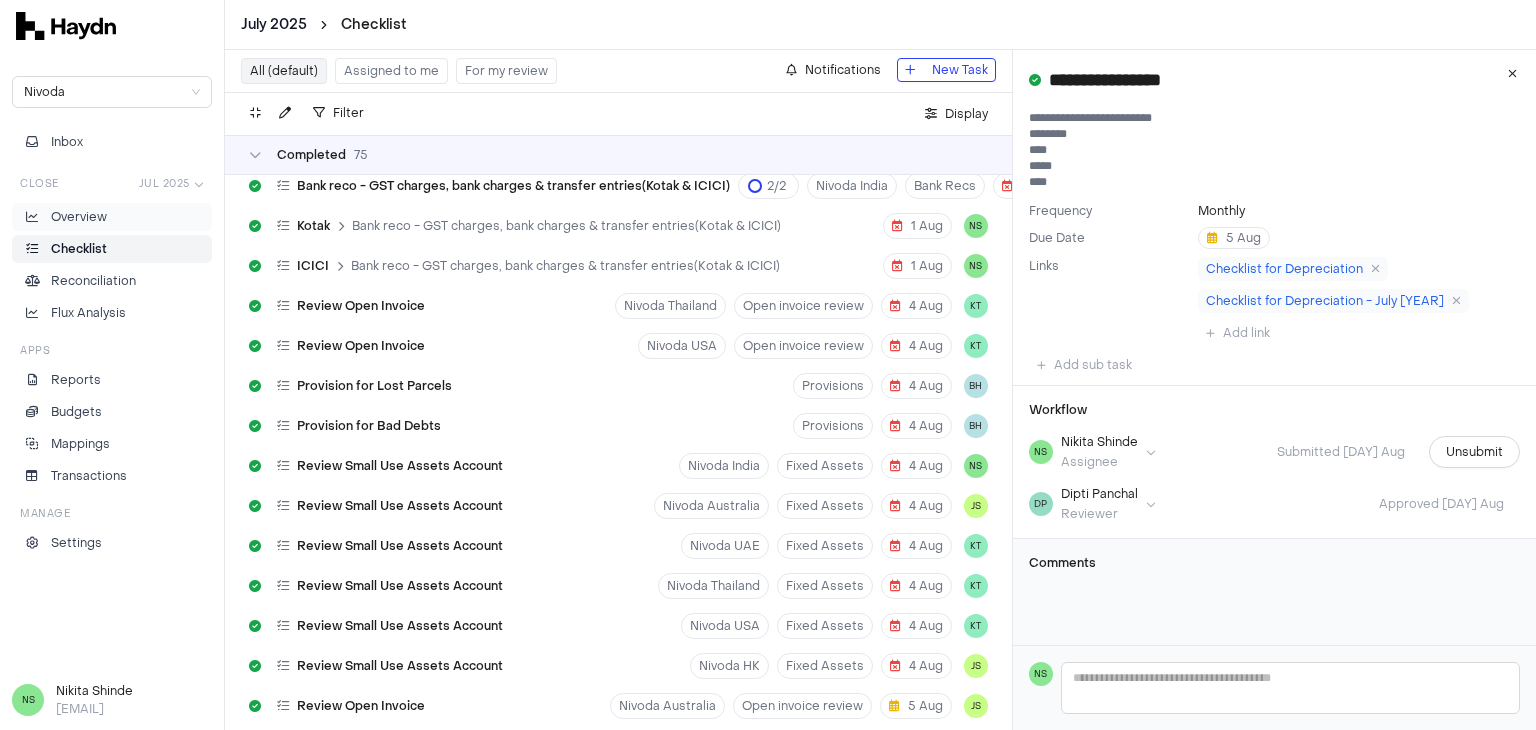 click on "Overview" at bounding box center [112, 217] 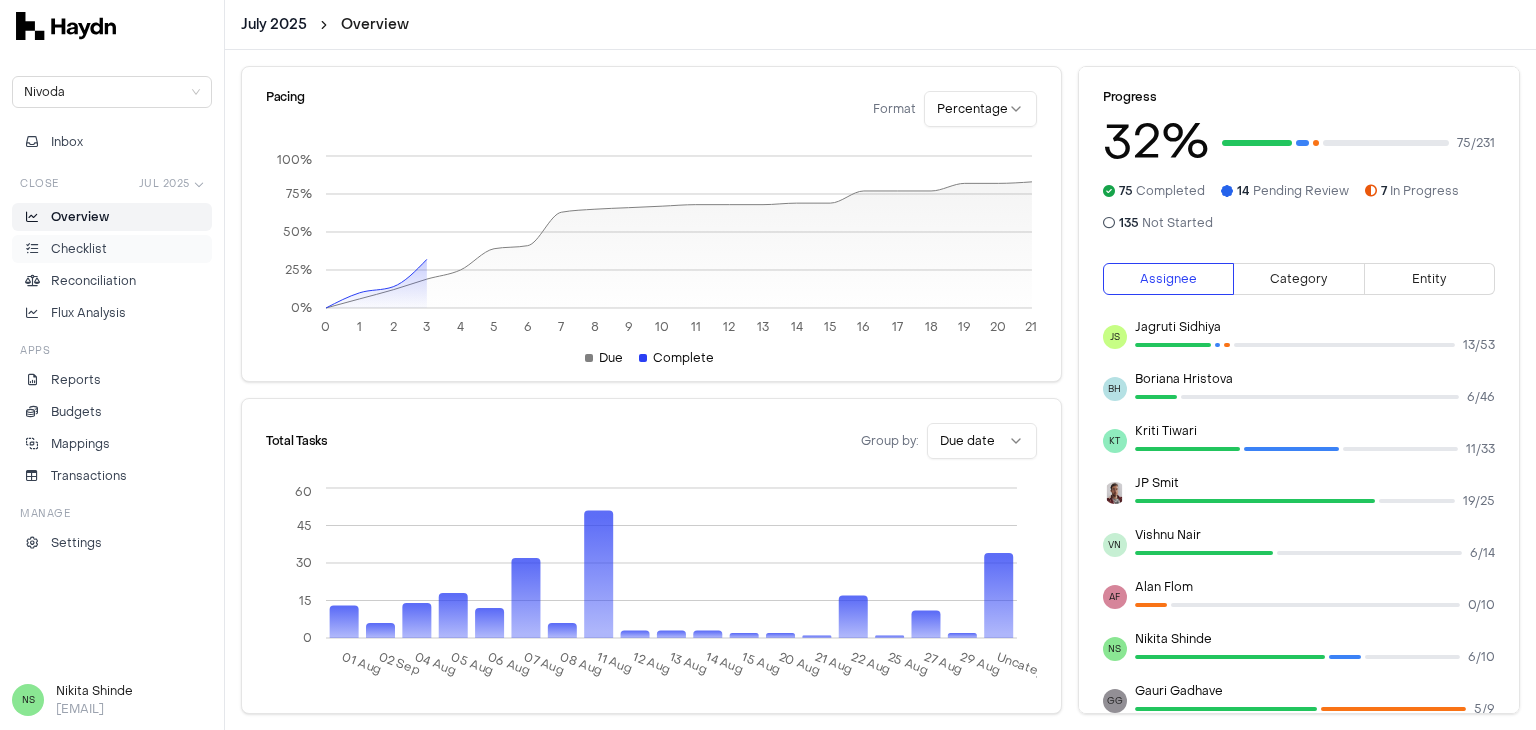 click on "Checklist" at bounding box center [112, 249] 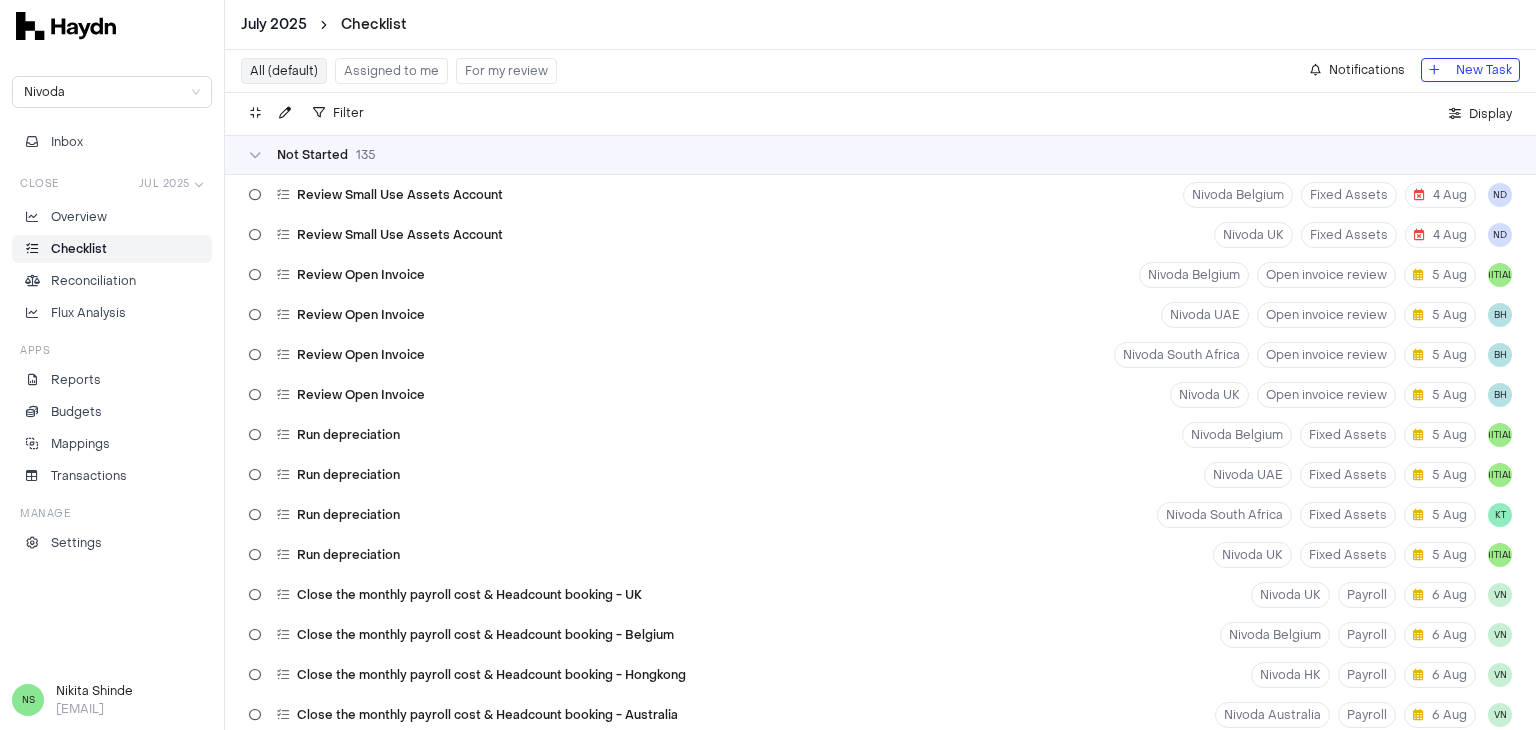 click on "Assigned to me" at bounding box center [391, 71] 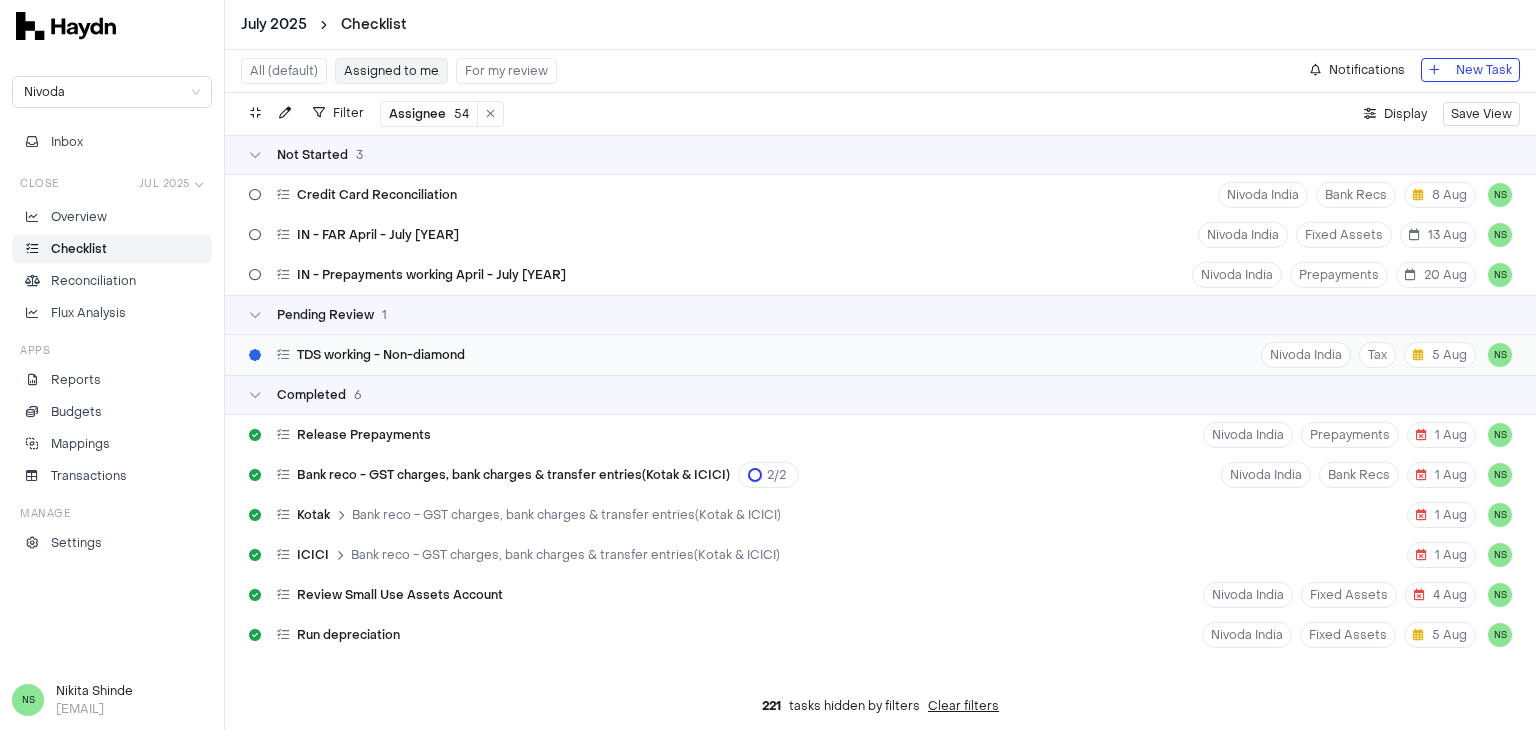 click on "TDS working - Non-diamond" at bounding box center [381, 355] 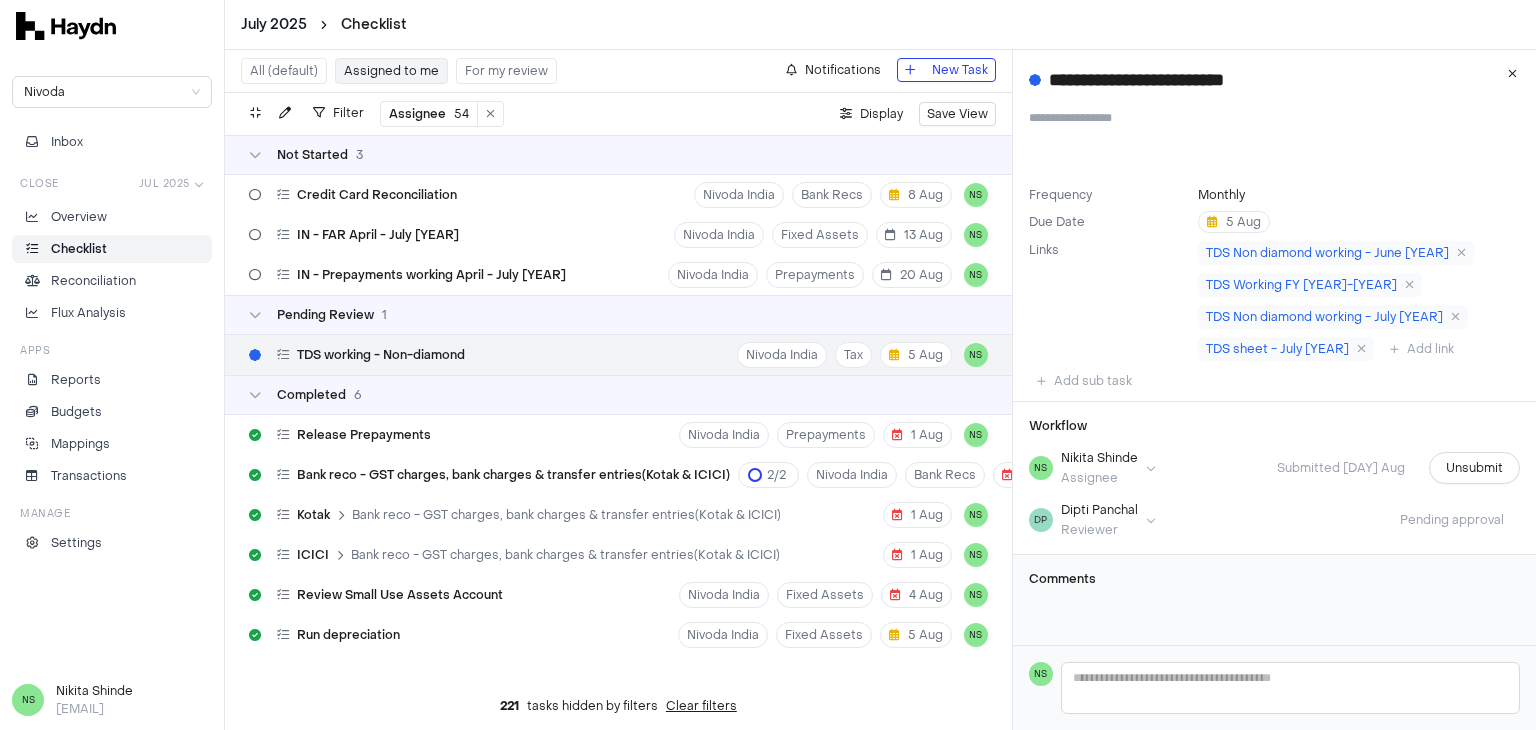 type 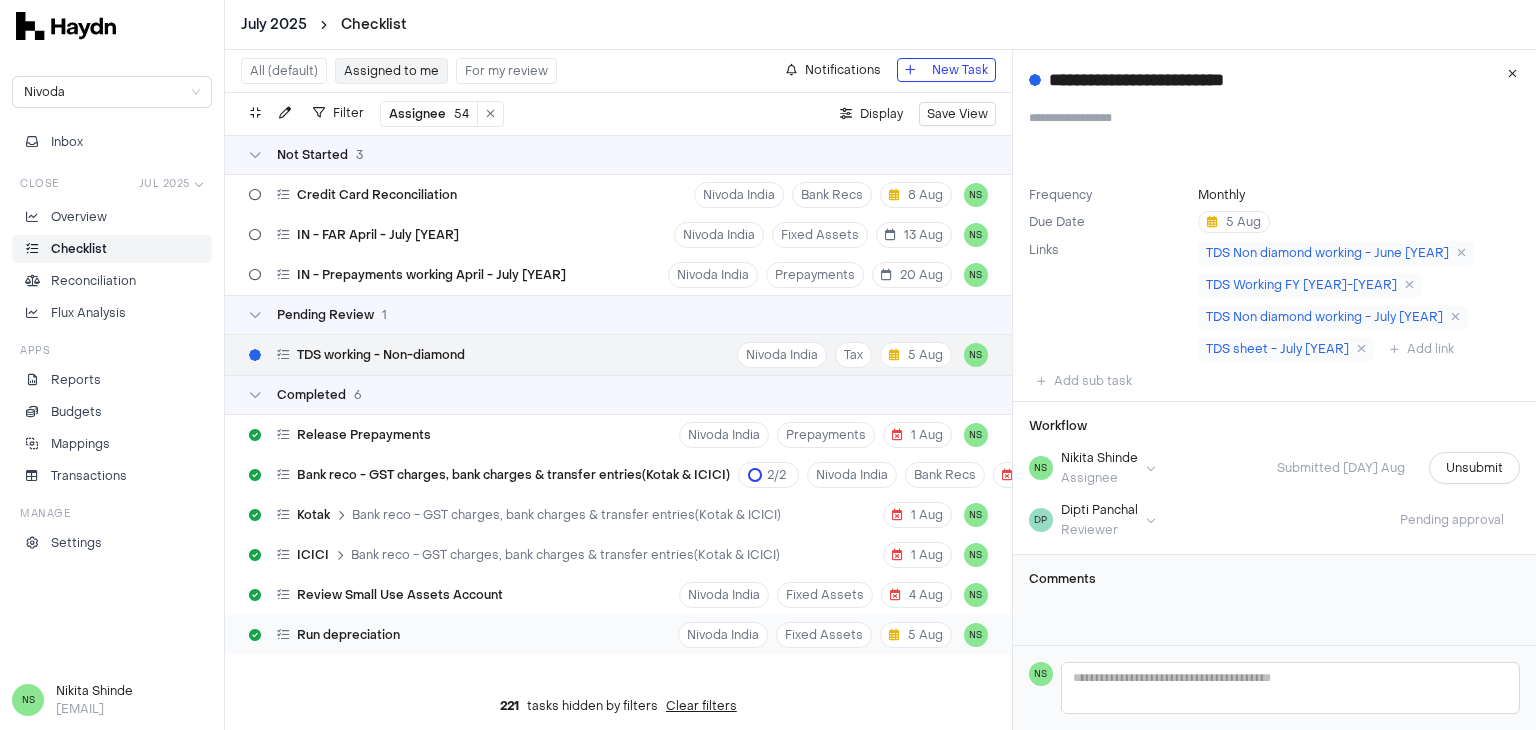 click on "Run depreciation Nivoda India Fixed Assets 5 Aug NS" at bounding box center [618, 635] 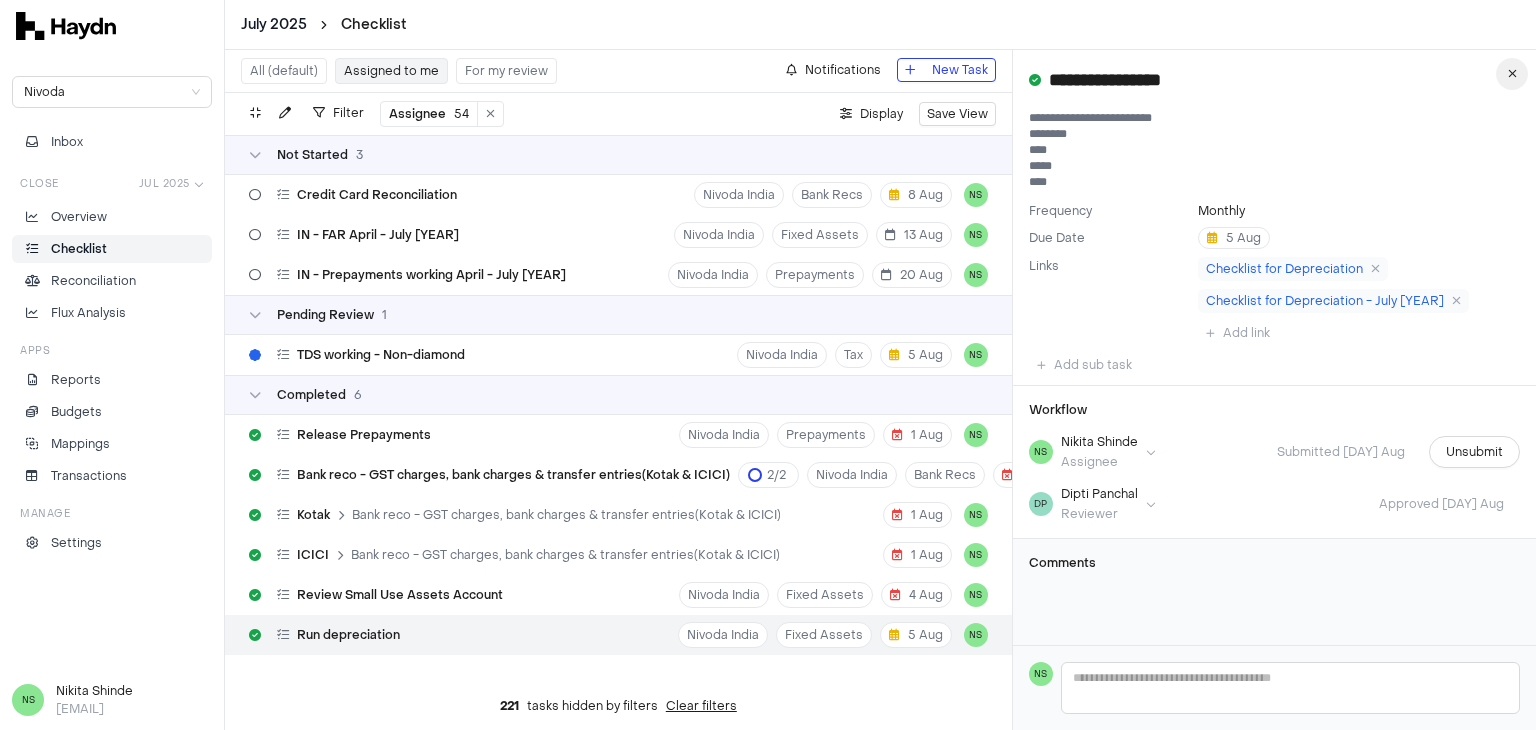 click at bounding box center [1512, 74] 